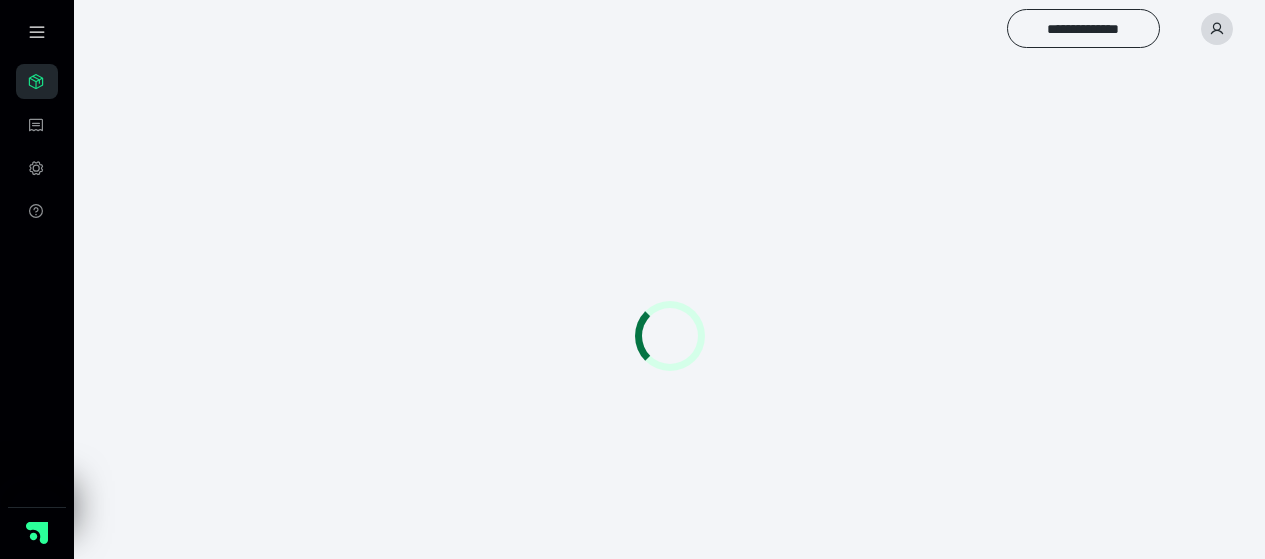 scroll, scrollTop: 0, scrollLeft: 0, axis: both 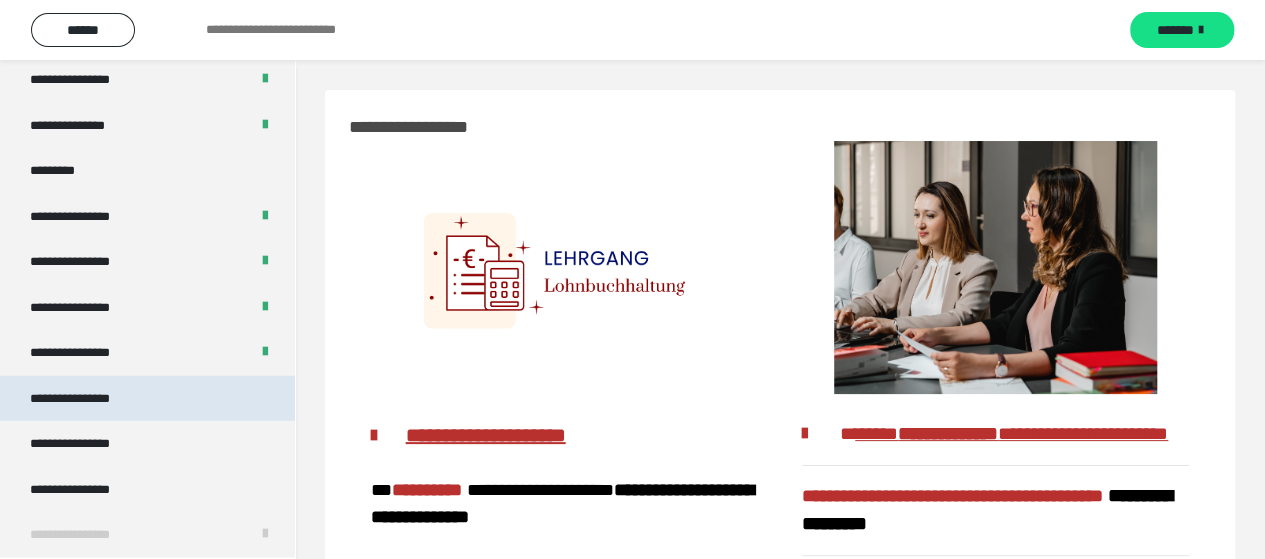 click on "**********" at bounding box center (87, 399) 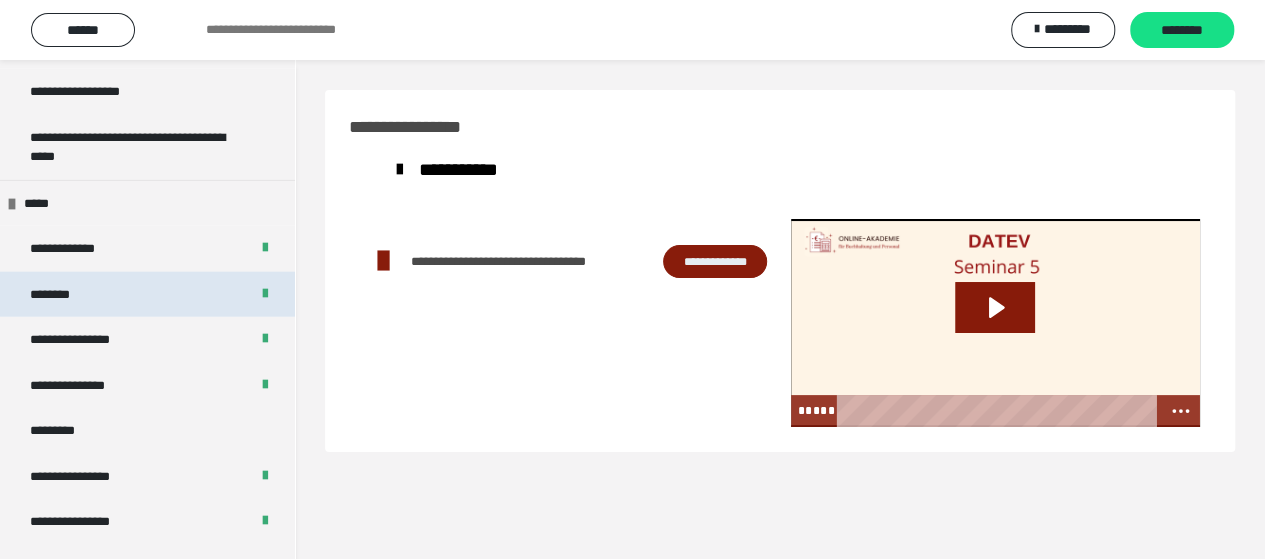 scroll, scrollTop: 2388, scrollLeft: 0, axis: vertical 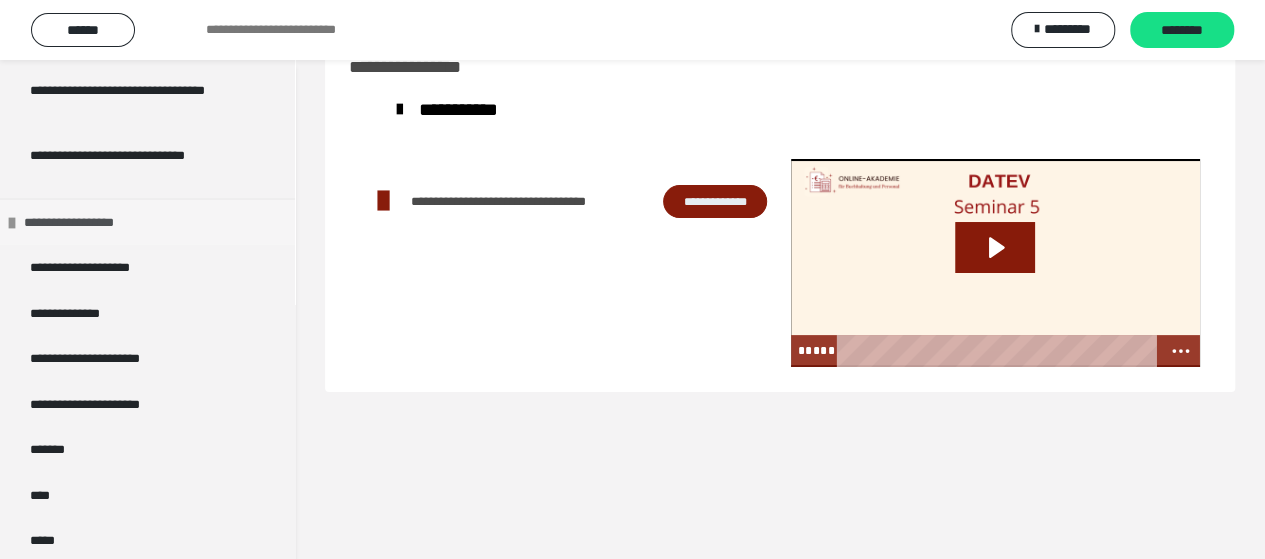 click at bounding box center [12, 222] 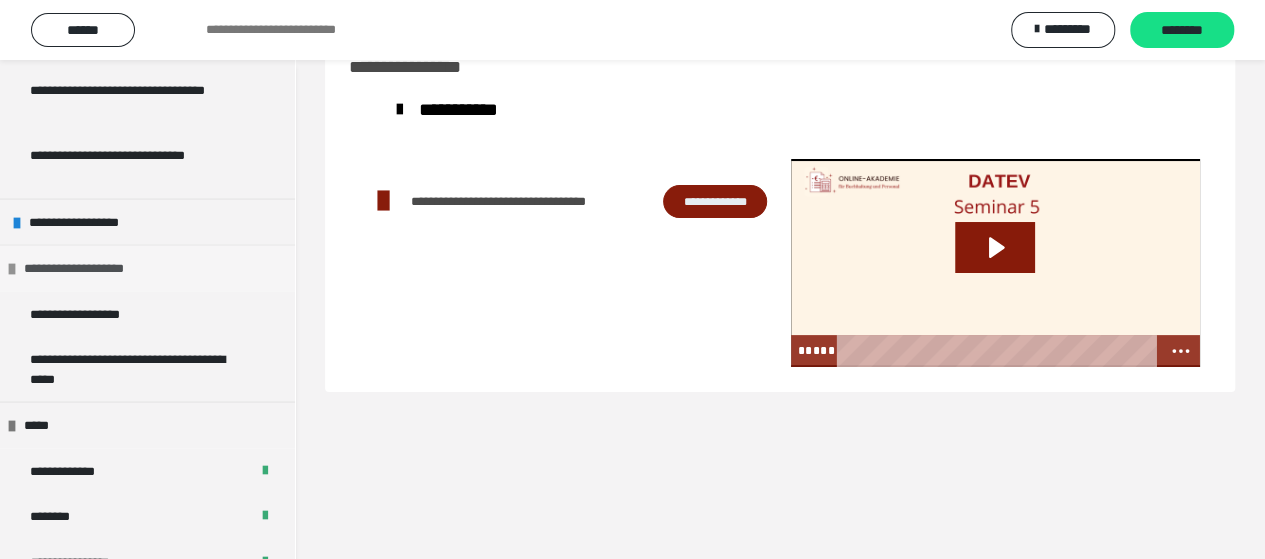 click on "**********" at bounding box center [92, 268] 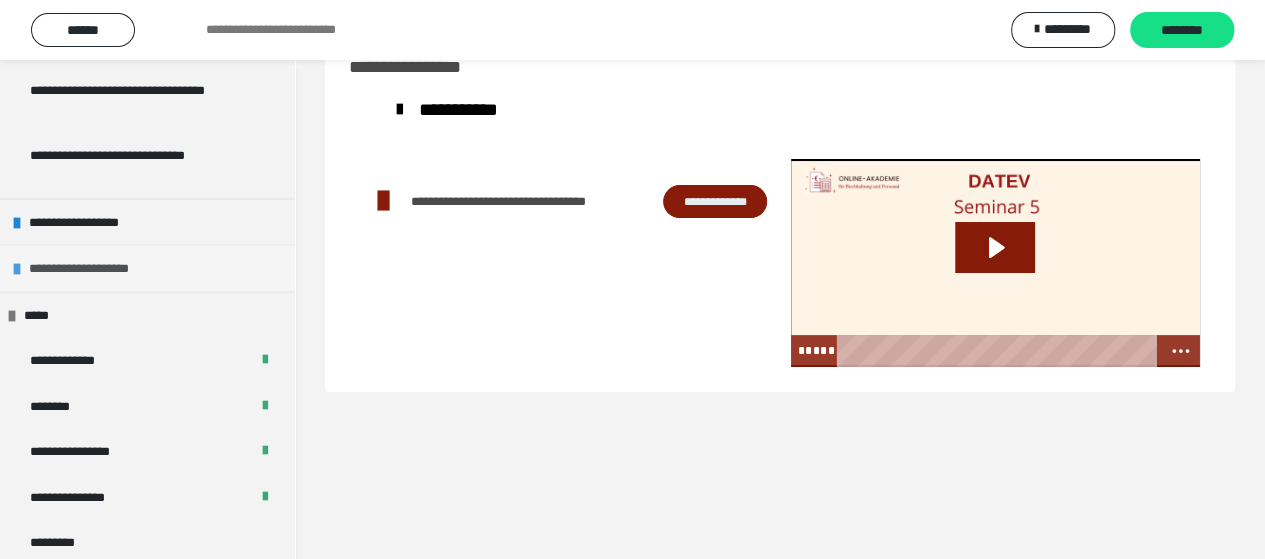 click on "**********" at bounding box center (97, 268) 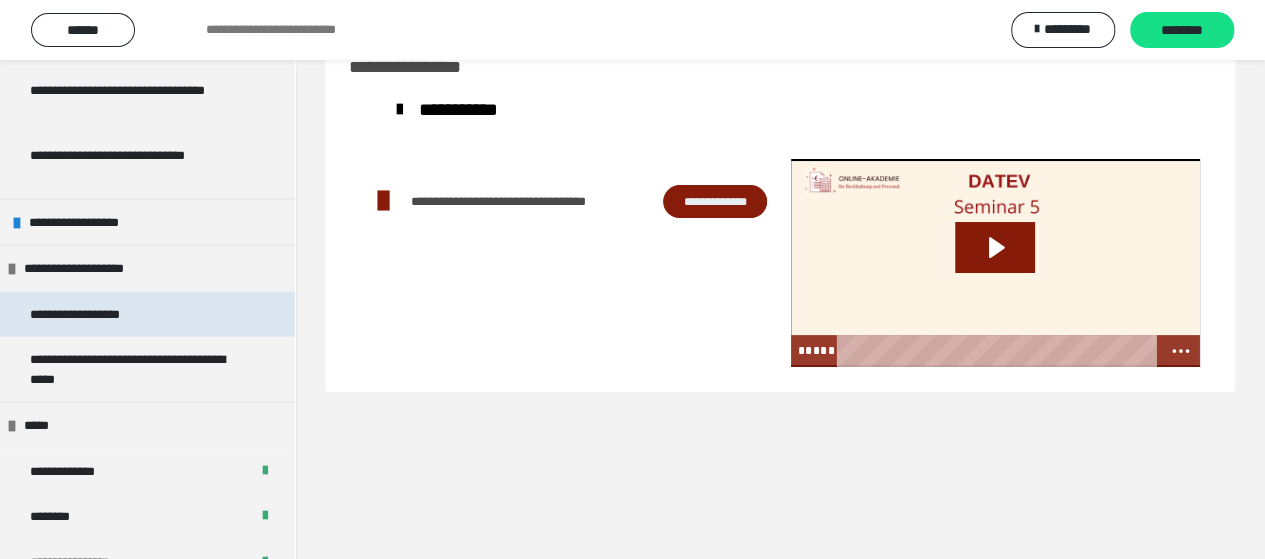 click on "**********" at bounding box center (98, 314) 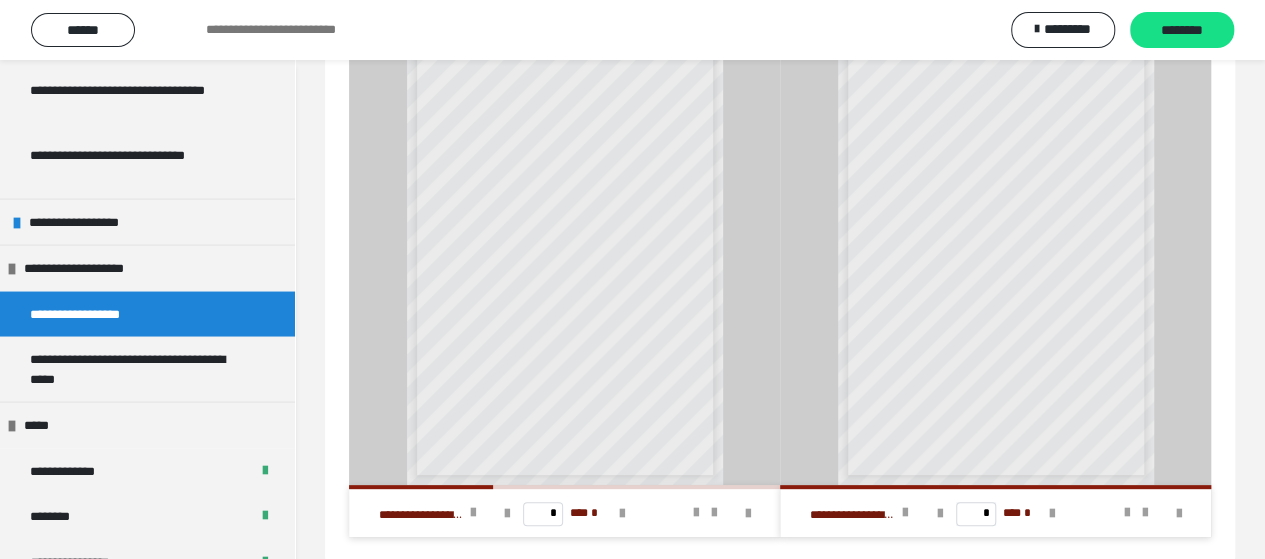 scroll, scrollTop: 136, scrollLeft: 0, axis: vertical 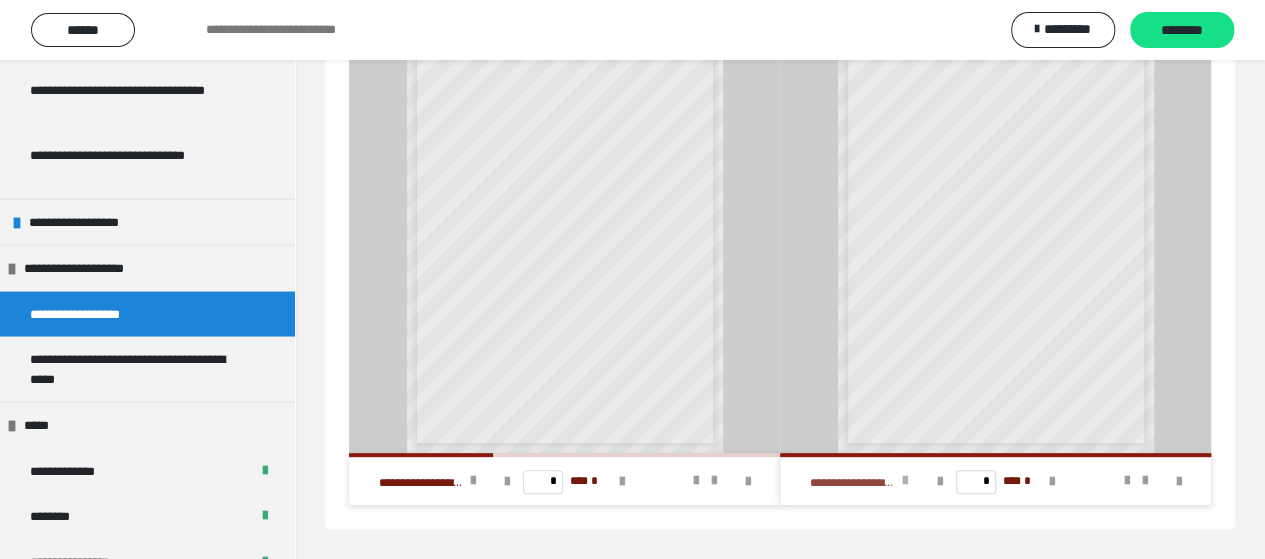 click at bounding box center (904, 481) 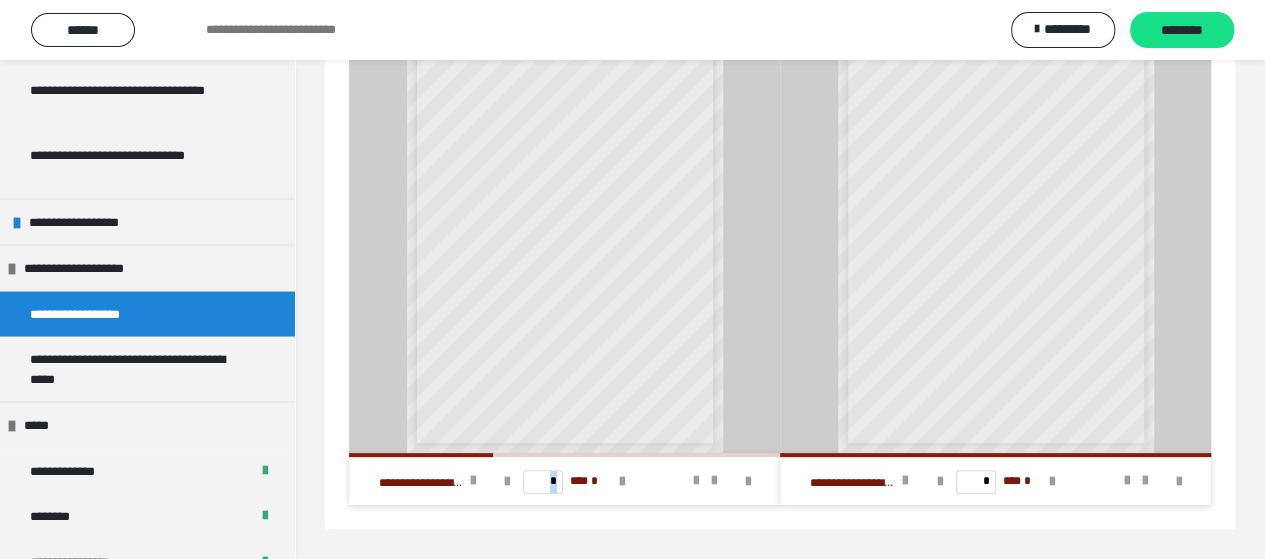 drag, startPoint x: 500, startPoint y: 455, endPoint x: 597, endPoint y: 461, distance: 97.18539 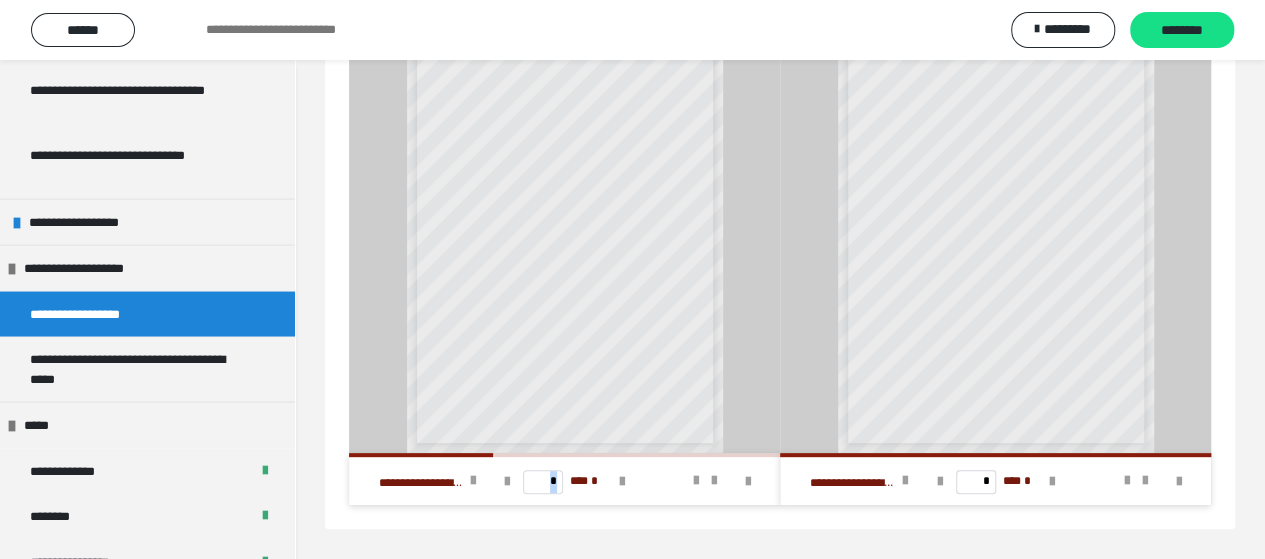 click on "**********" at bounding box center (564, 479) 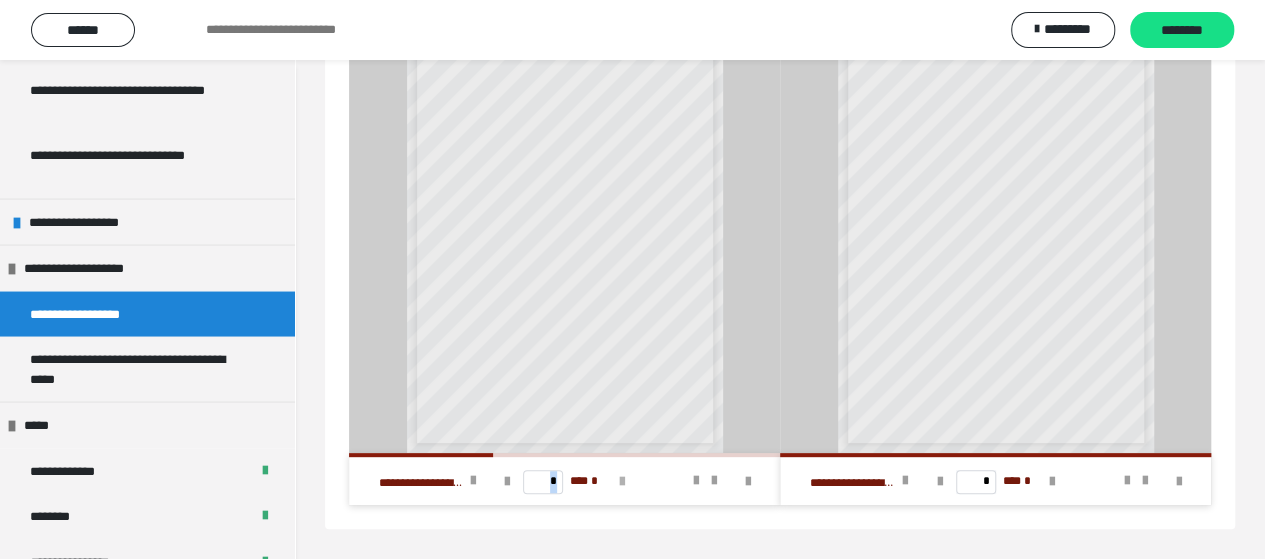 click at bounding box center (622, 482) 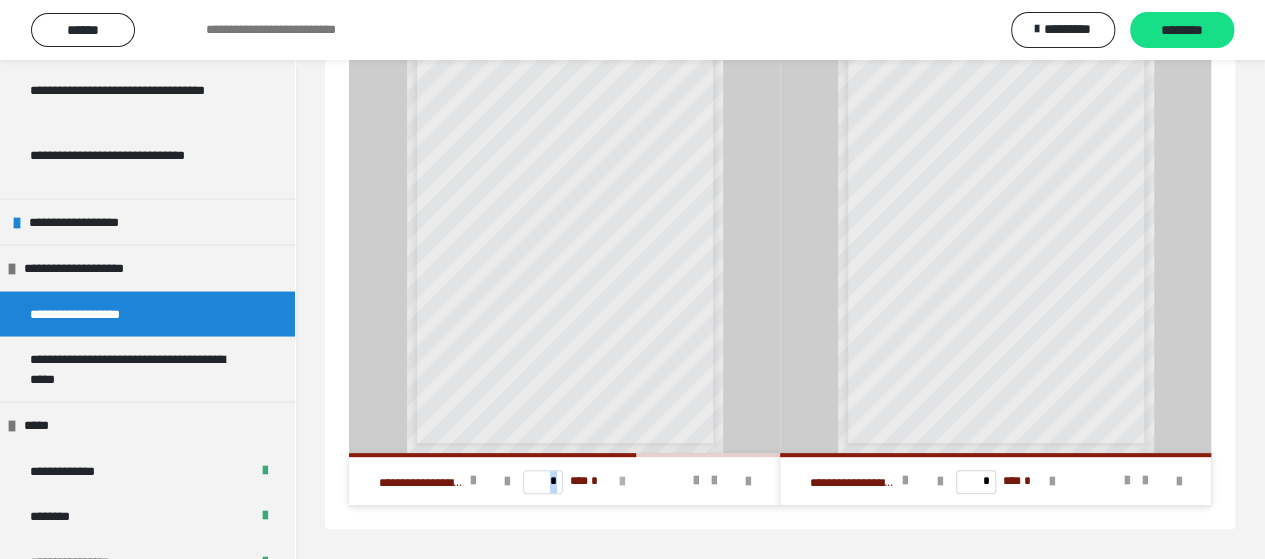 click at bounding box center [622, 482] 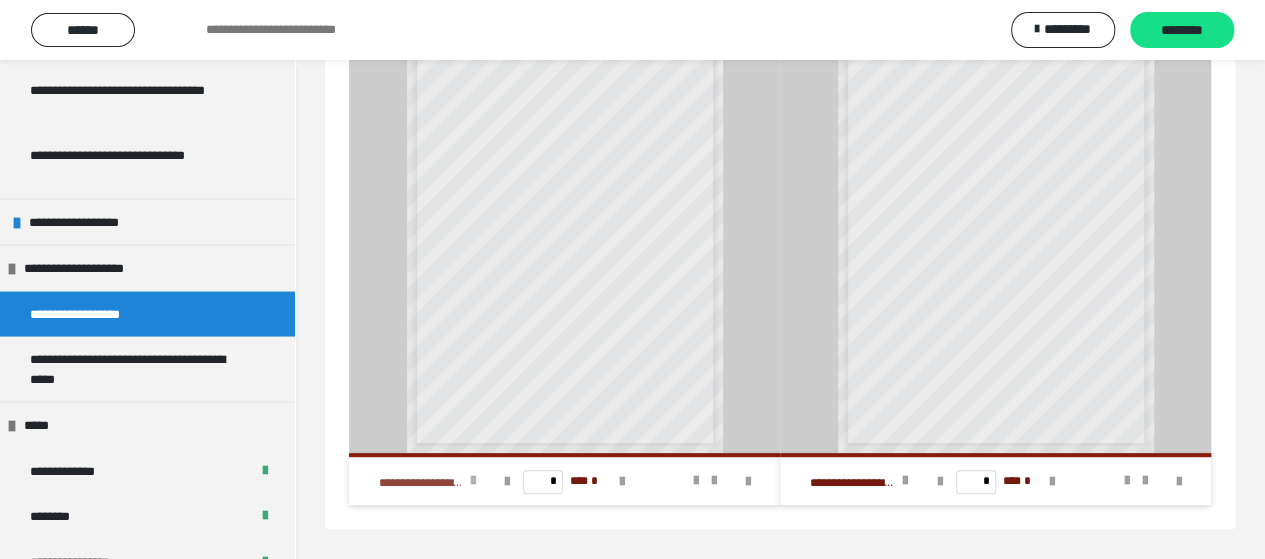 click at bounding box center [473, 481] 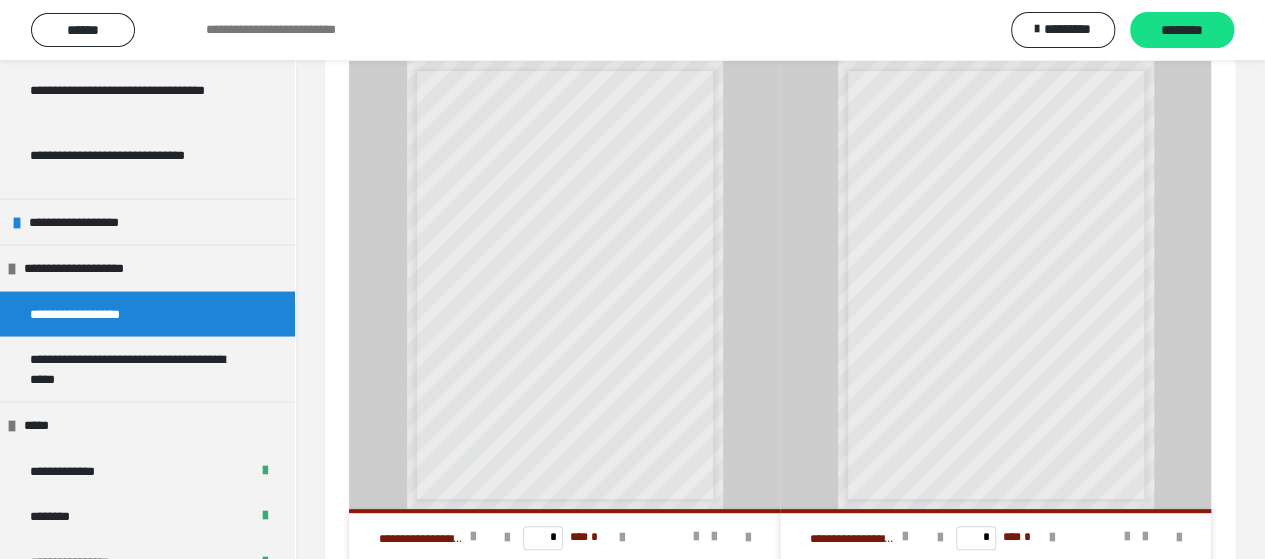 scroll, scrollTop: 0, scrollLeft: 0, axis: both 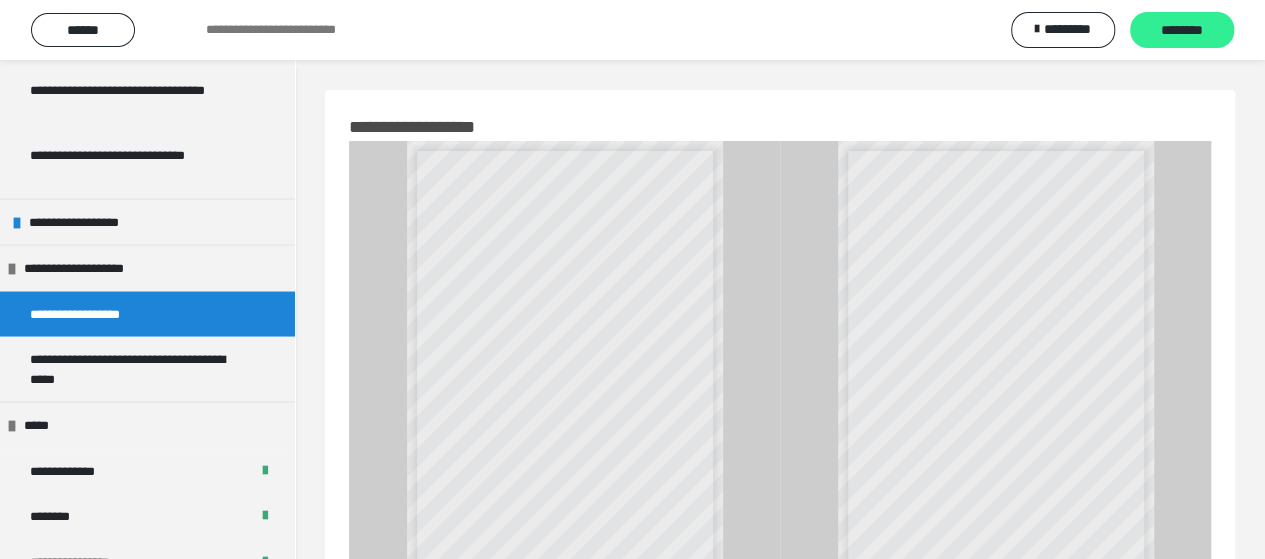 click on "********" at bounding box center [1182, 31] 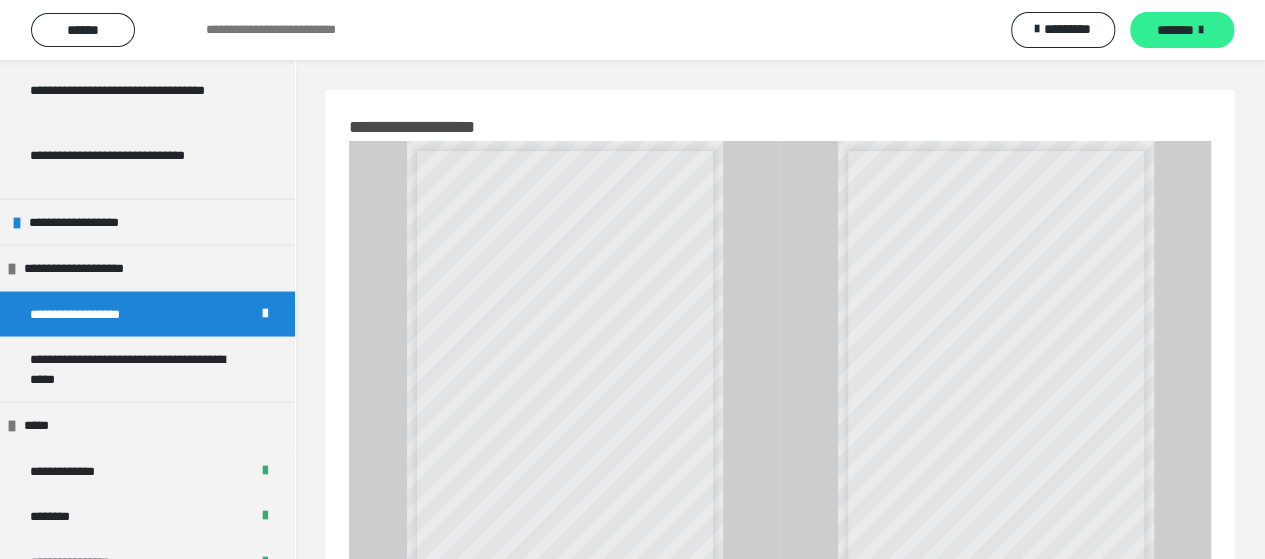 click on "*******" at bounding box center [1175, 30] 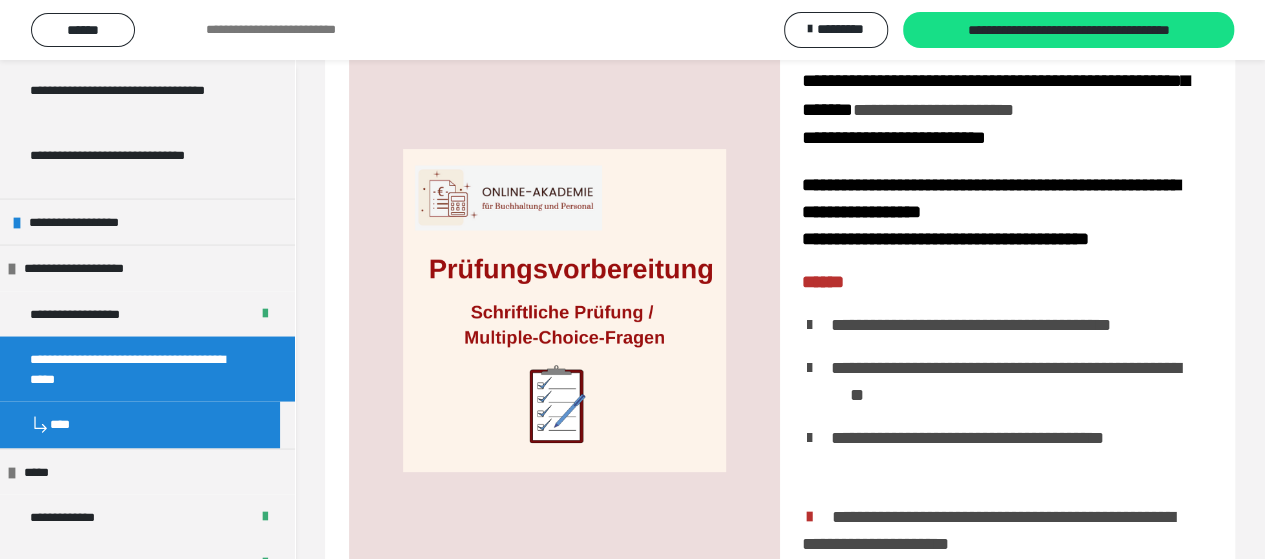 scroll, scrollTop: 200, scrollLeft: 0, axis: vertical 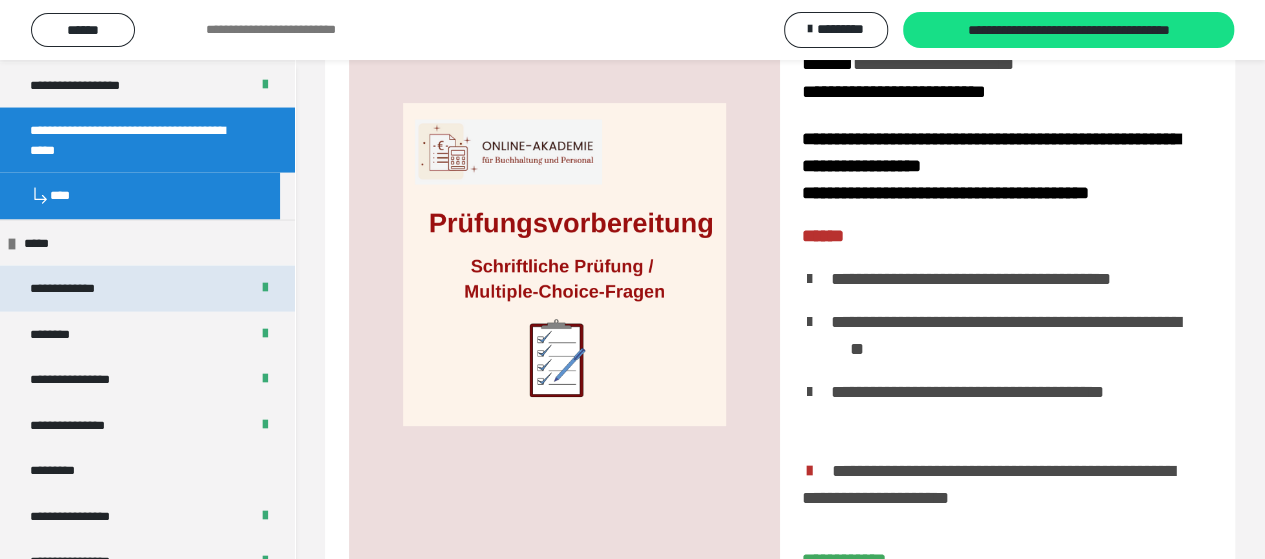 click on "**********" at bounding box center [147, 289] 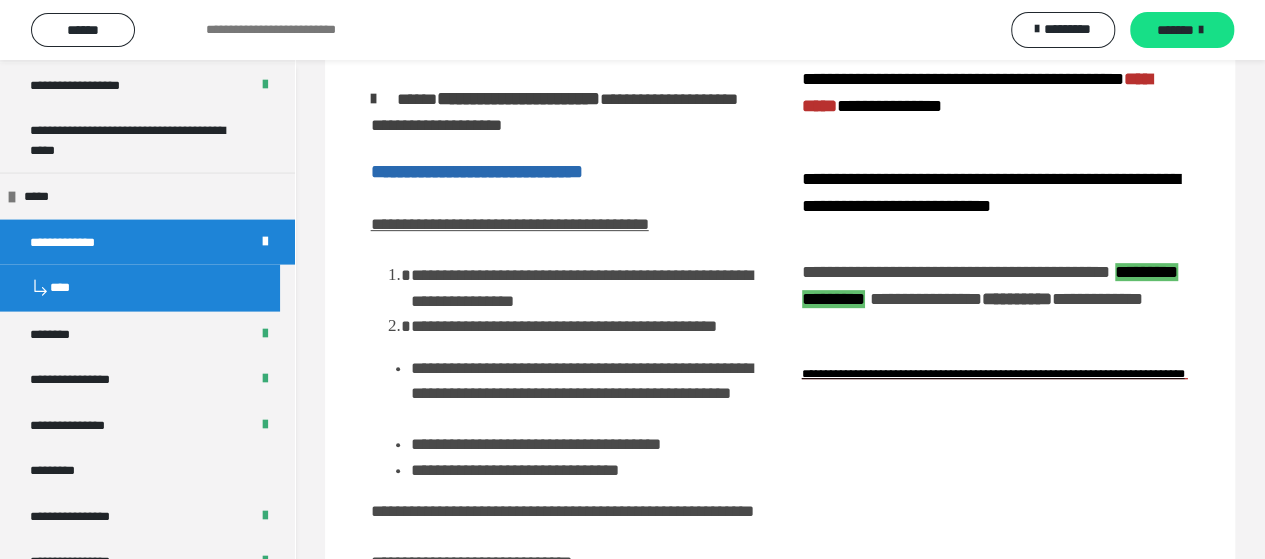 scroll, scrollTop: 456, scrollLeft: 0, axis: vertical 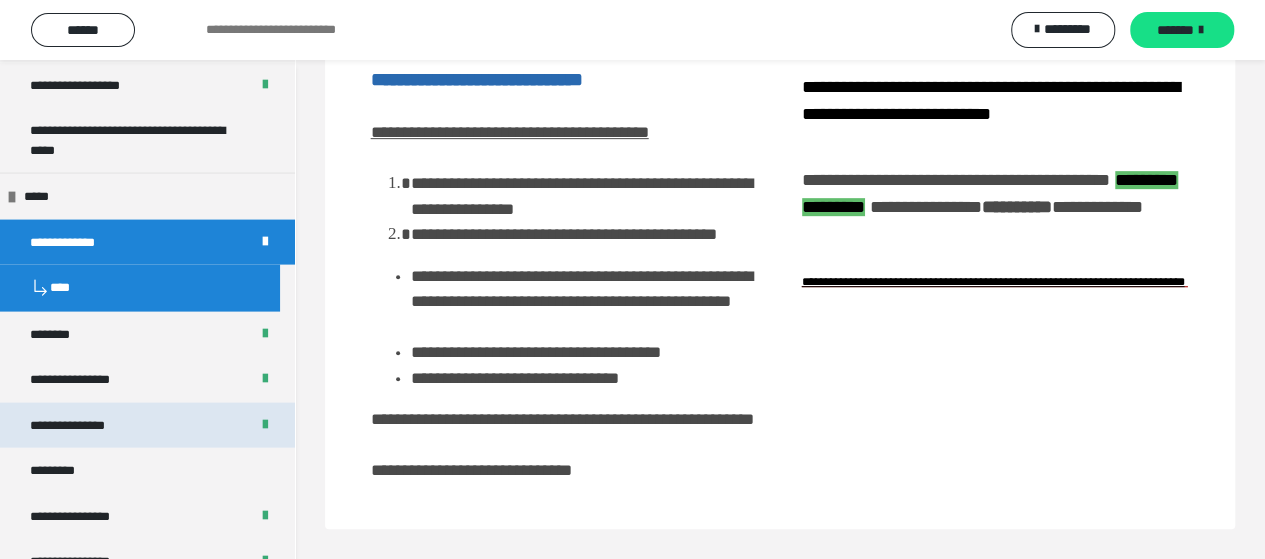 click on "**********" at bounding box center [89, 426] 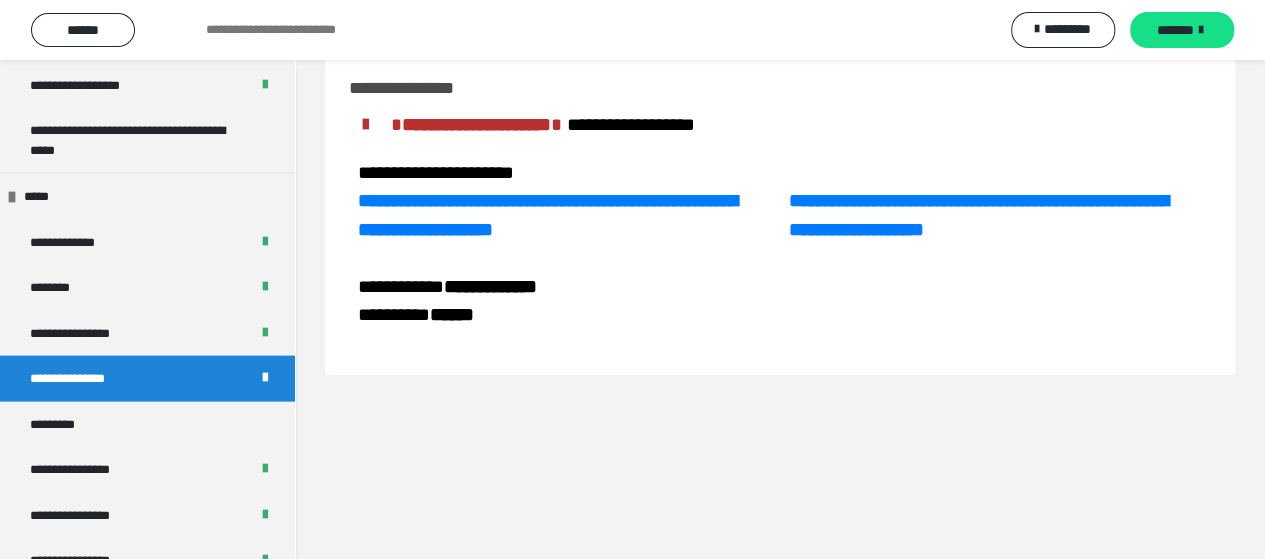 scroll, scrollTop: 60, scrollLeft: 0, axis: vertical 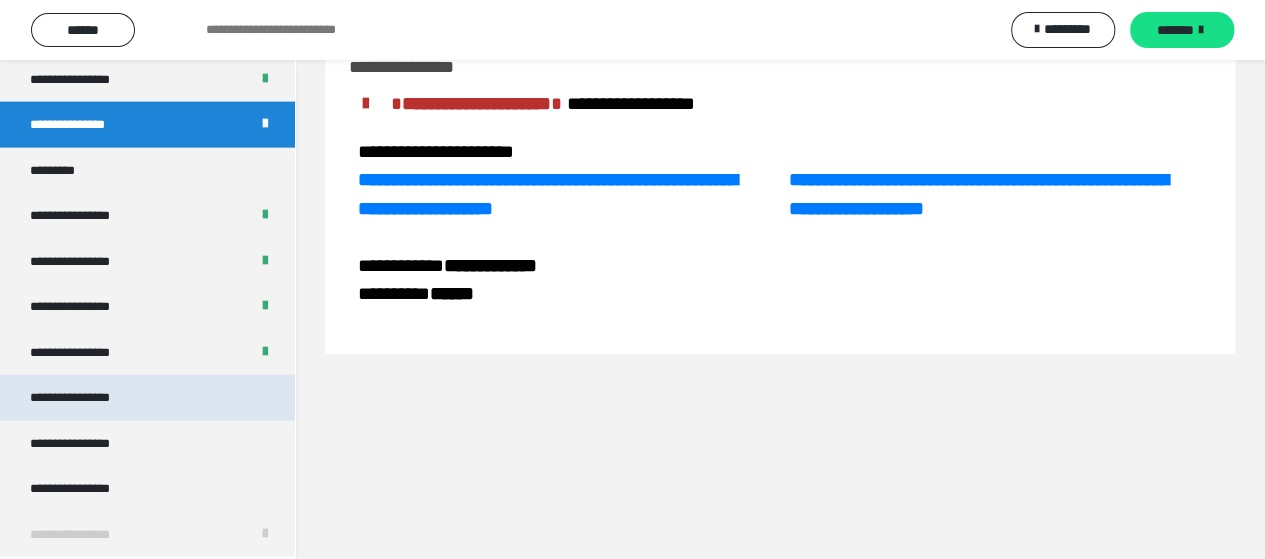 click on "**********" at bounding box center (147, 398) 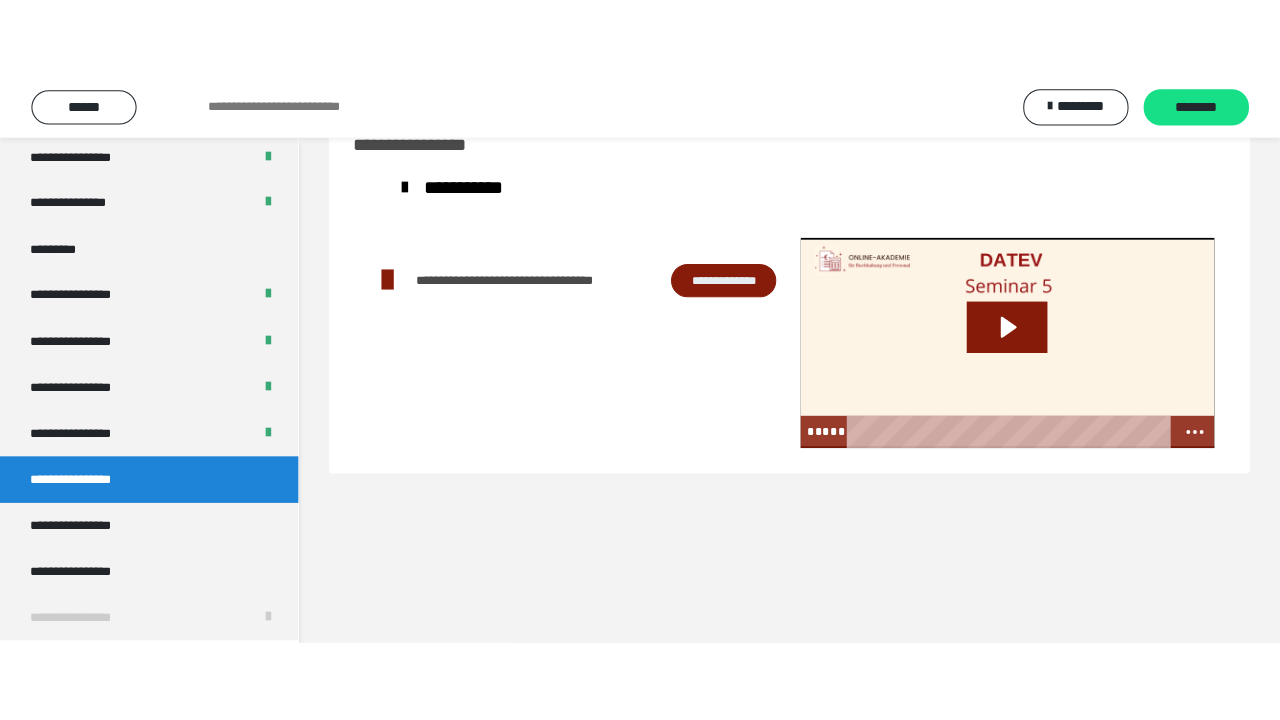 scroll, scrollTop: 0, scrollLeft: 0, axis: both 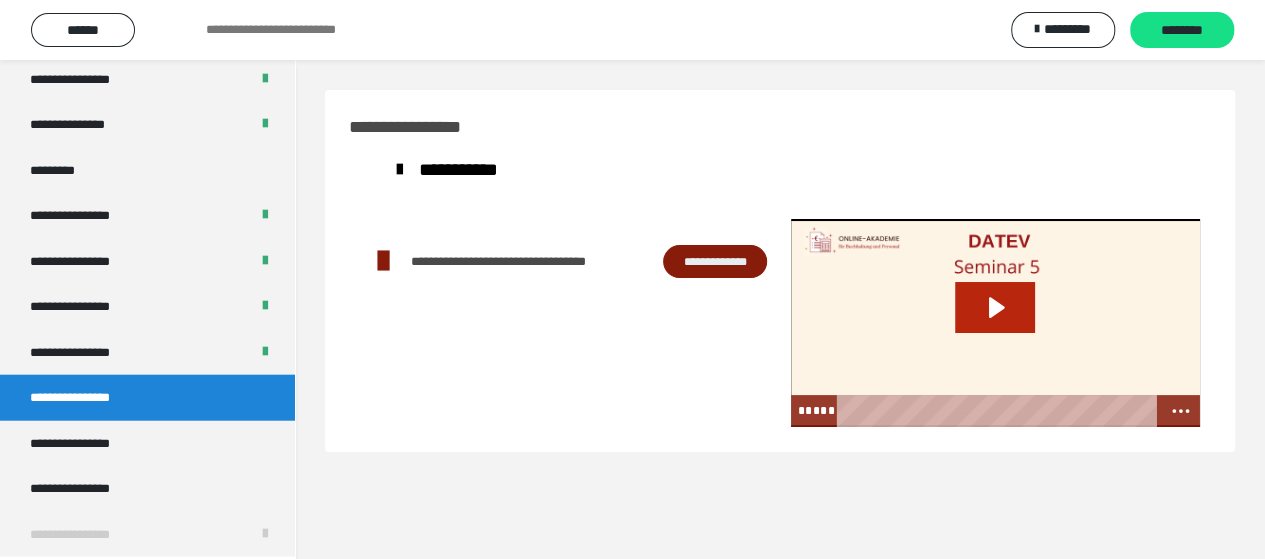 drag, startPoint x: 999, startPoint y: 299, endPoint x: 1005, endPoint y: 309, distance: 11.661903 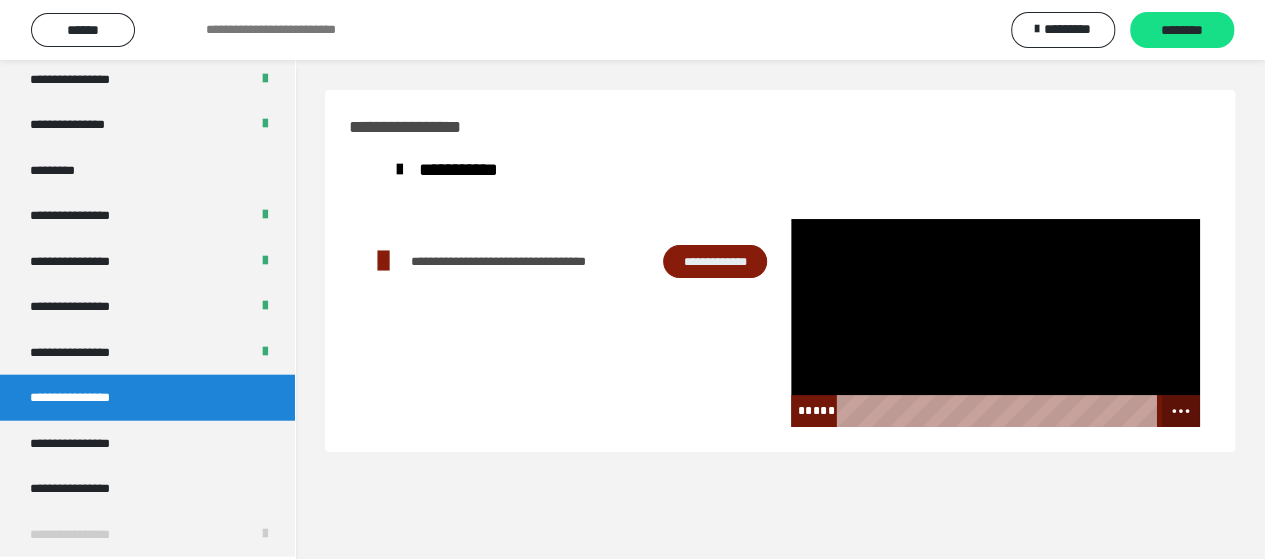 click 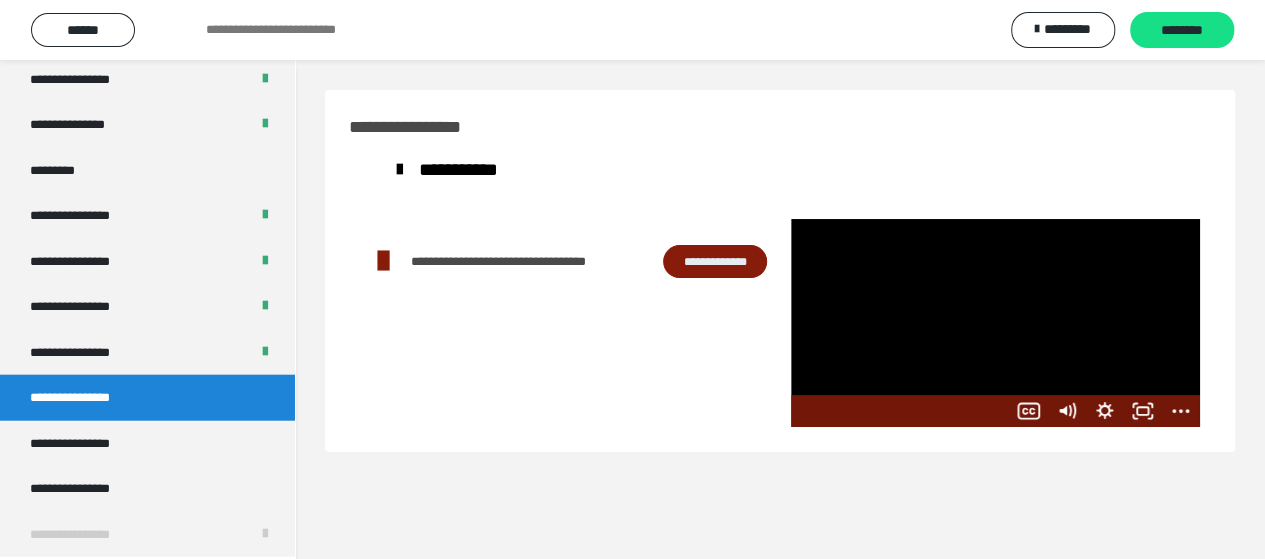 click at bounding box center (995, 323) 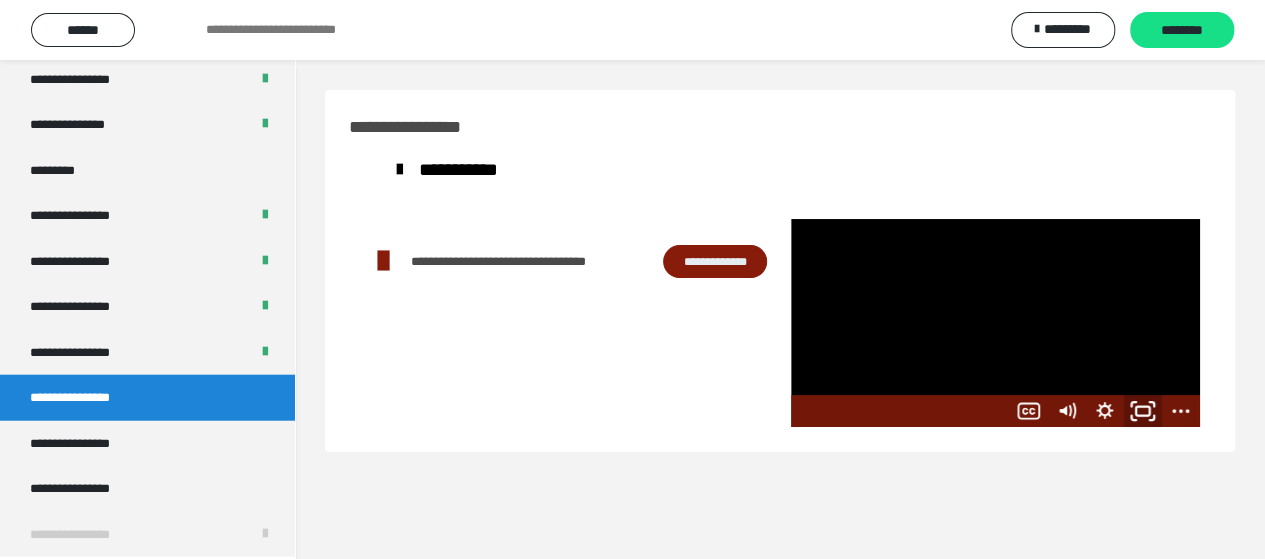 drag, startPoint x: 1138, startPoint y: 413, endPoint x: 1036, endPoint y: 522, distance: 149.28162 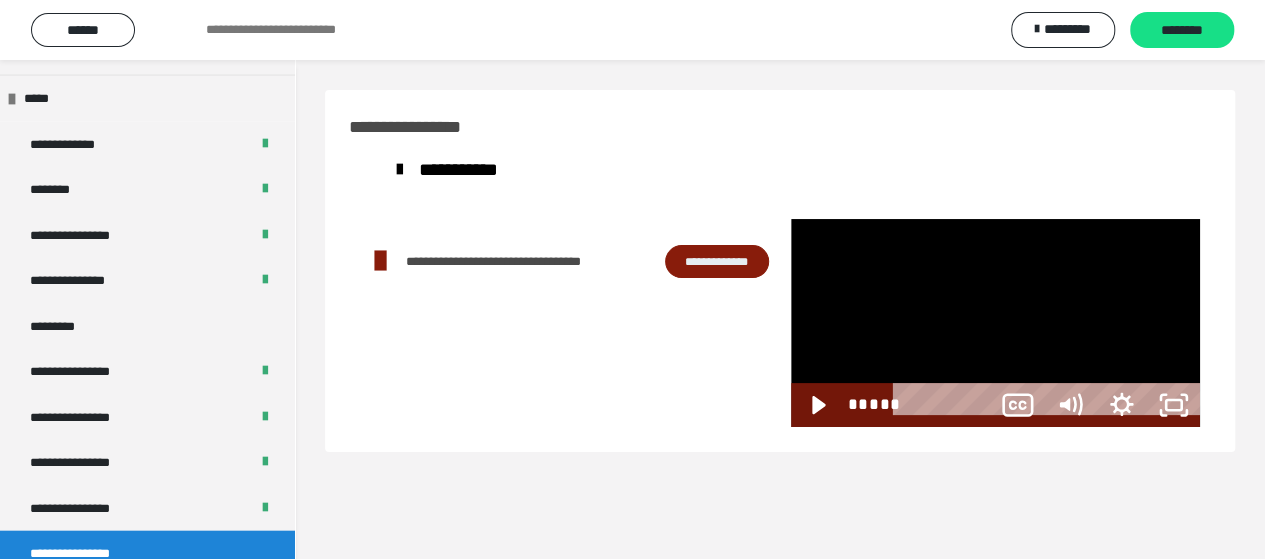 scroll, scrollTop: 2109, scrollLeft: 0, axis: vertical 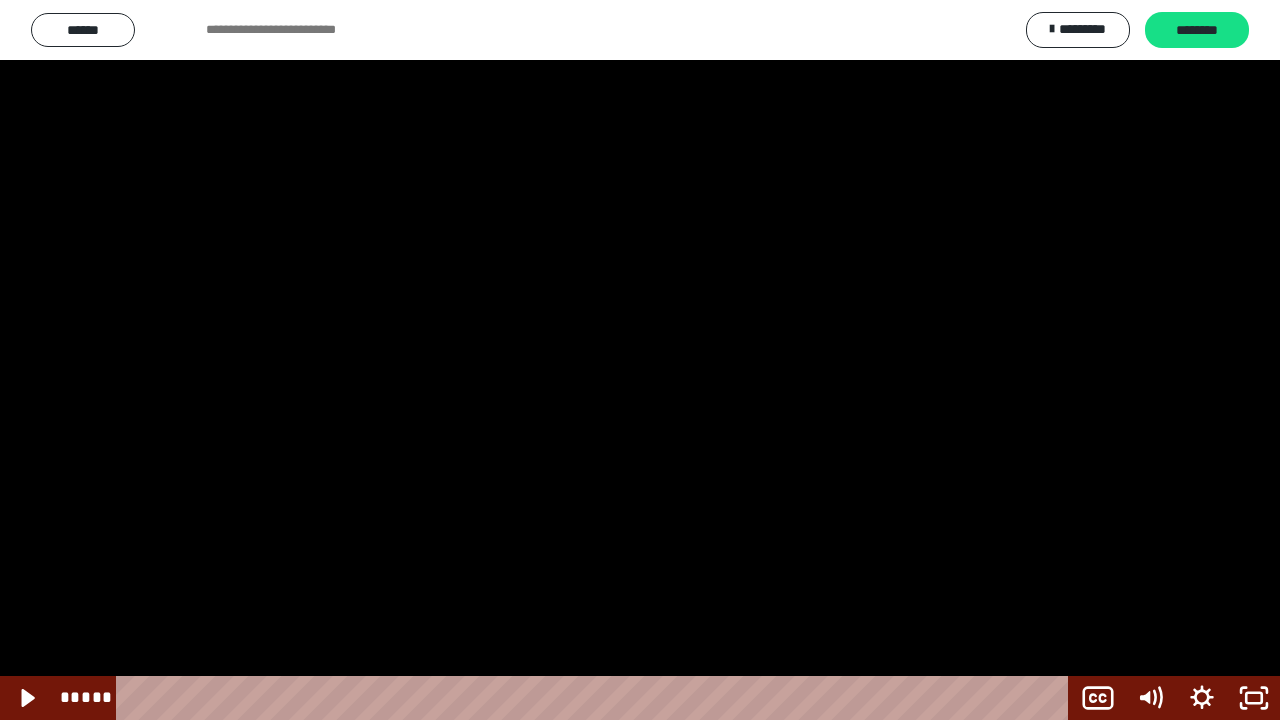 click at bounding box center [640, 360] 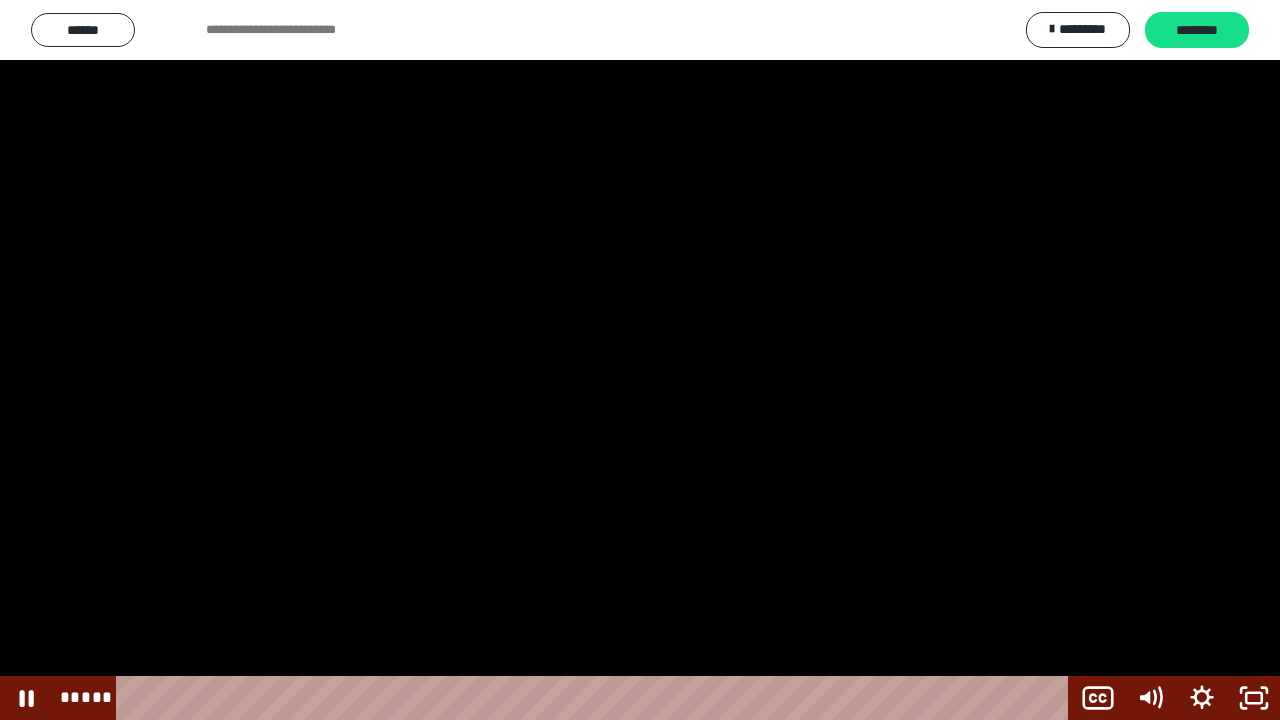 click at bounding box center (640, 360) 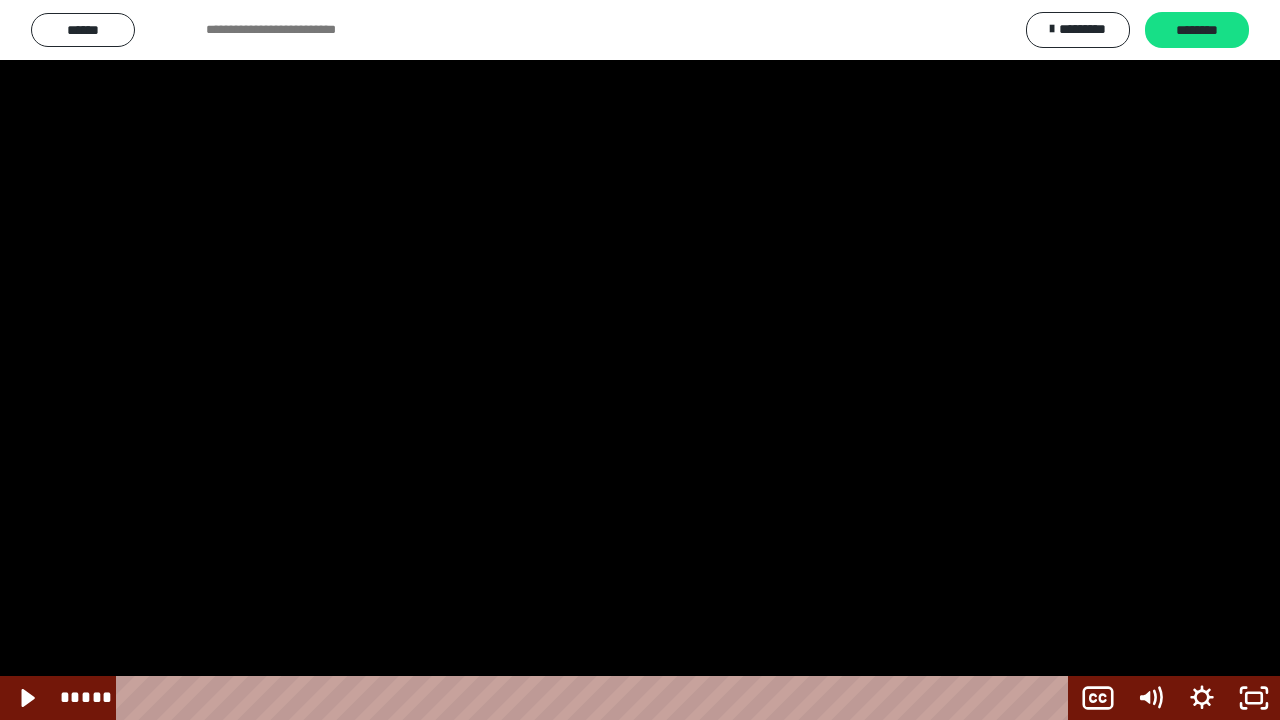 click at bounding box center [640, 360] 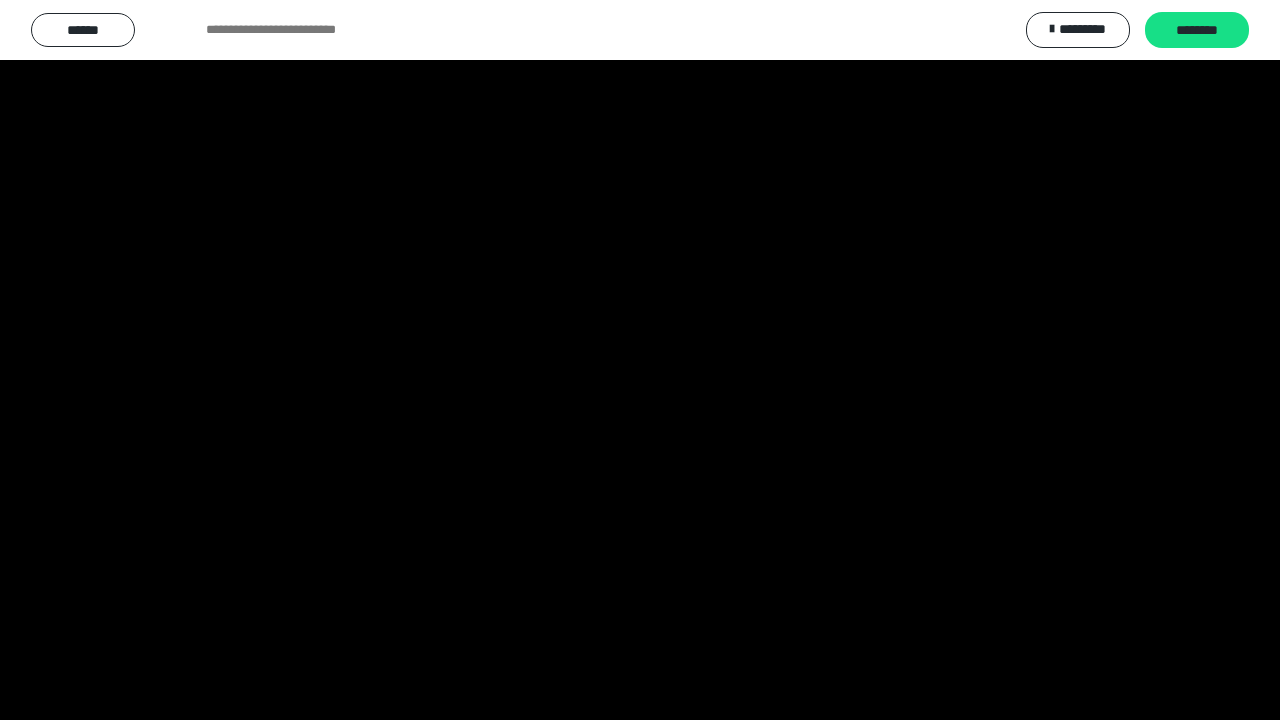 click at bounding box center [640, 360] 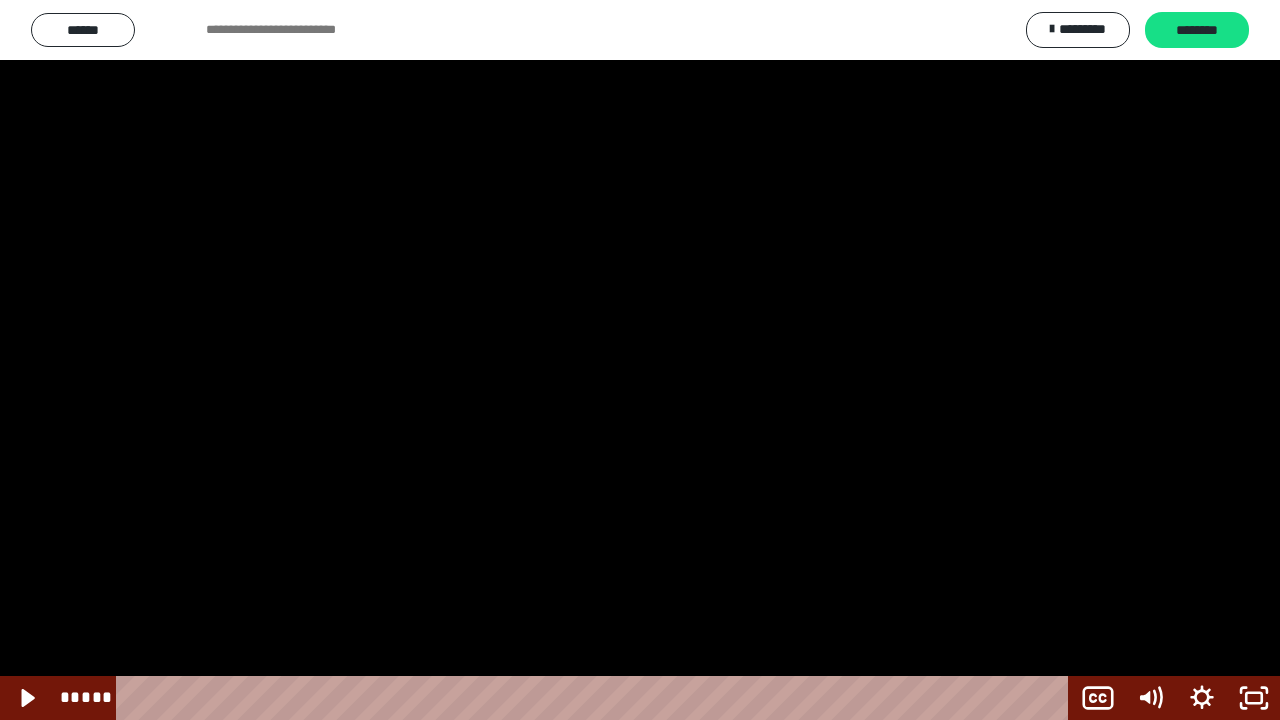 click at bounding box center [640, 360] 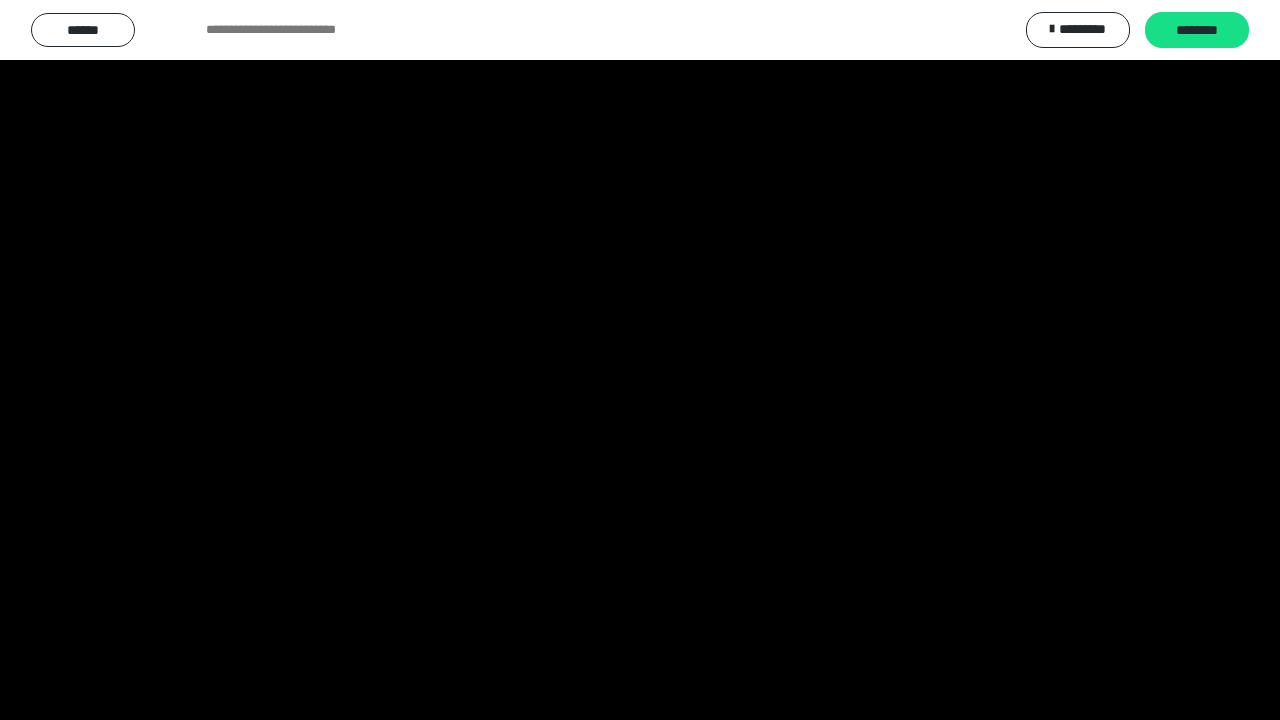 click at bounding box center [640, 360] 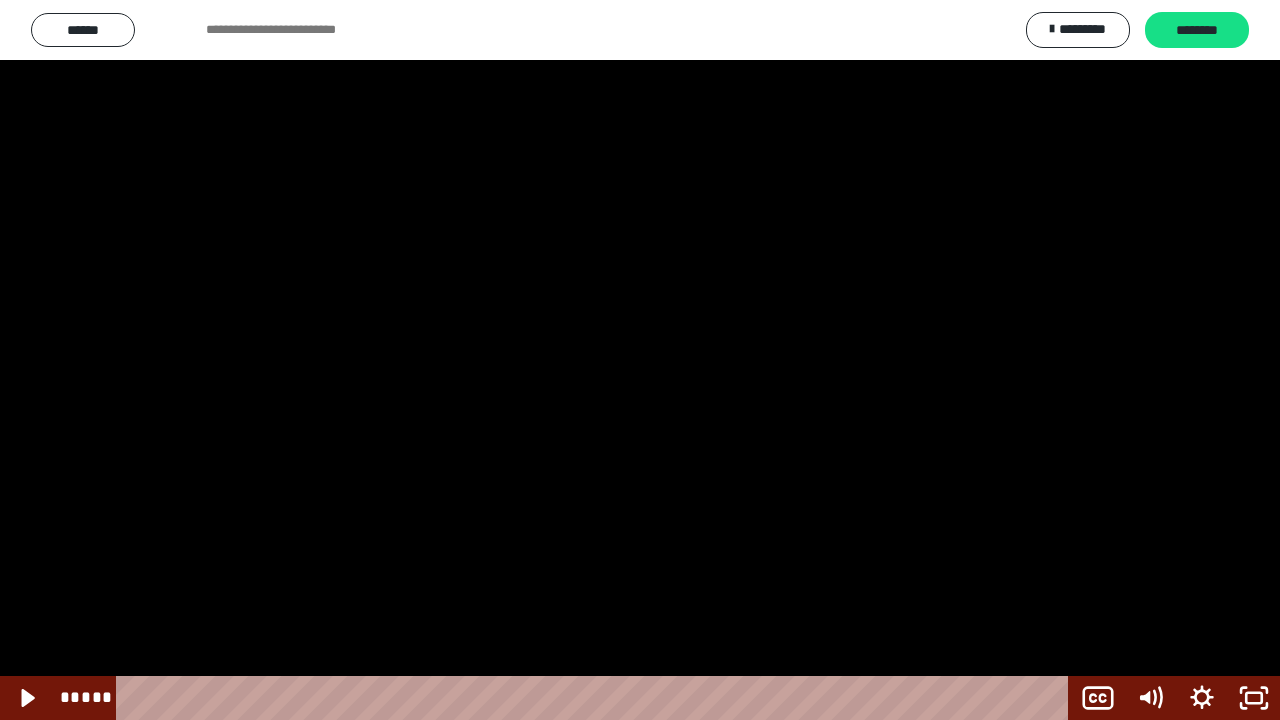 click at bounding box center (640, 360) 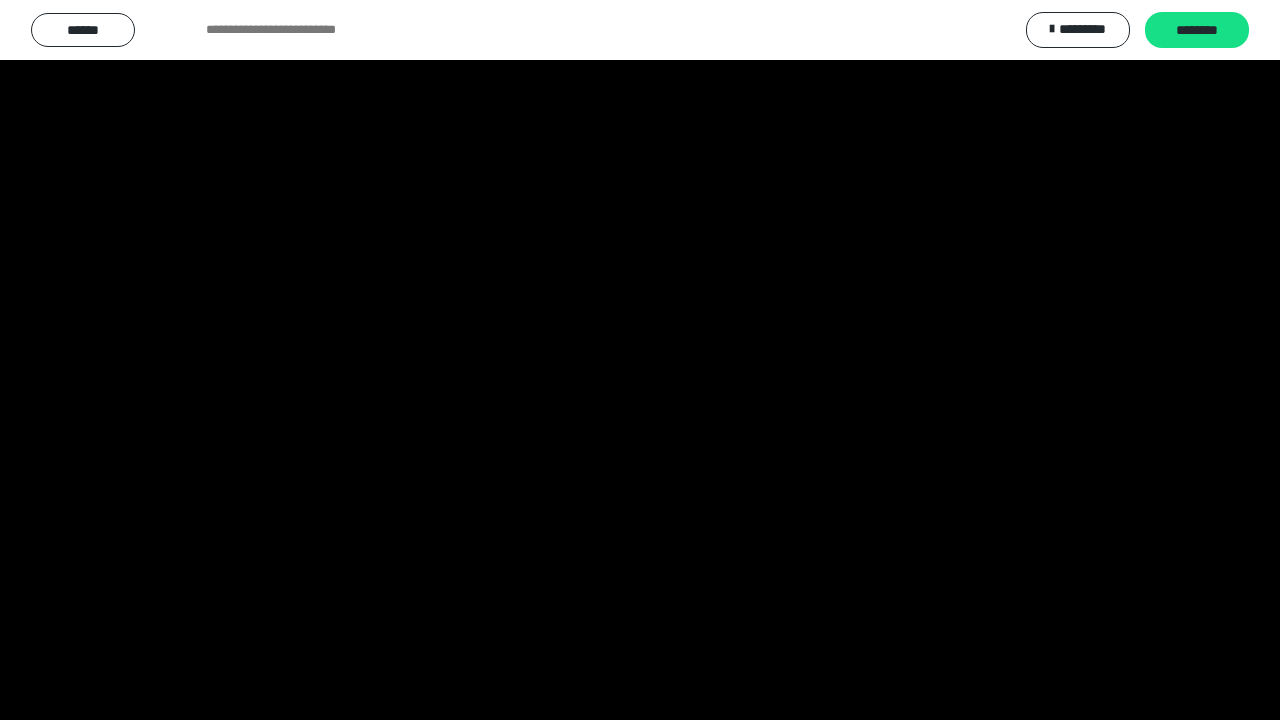 click at bounding box center (640, 360) 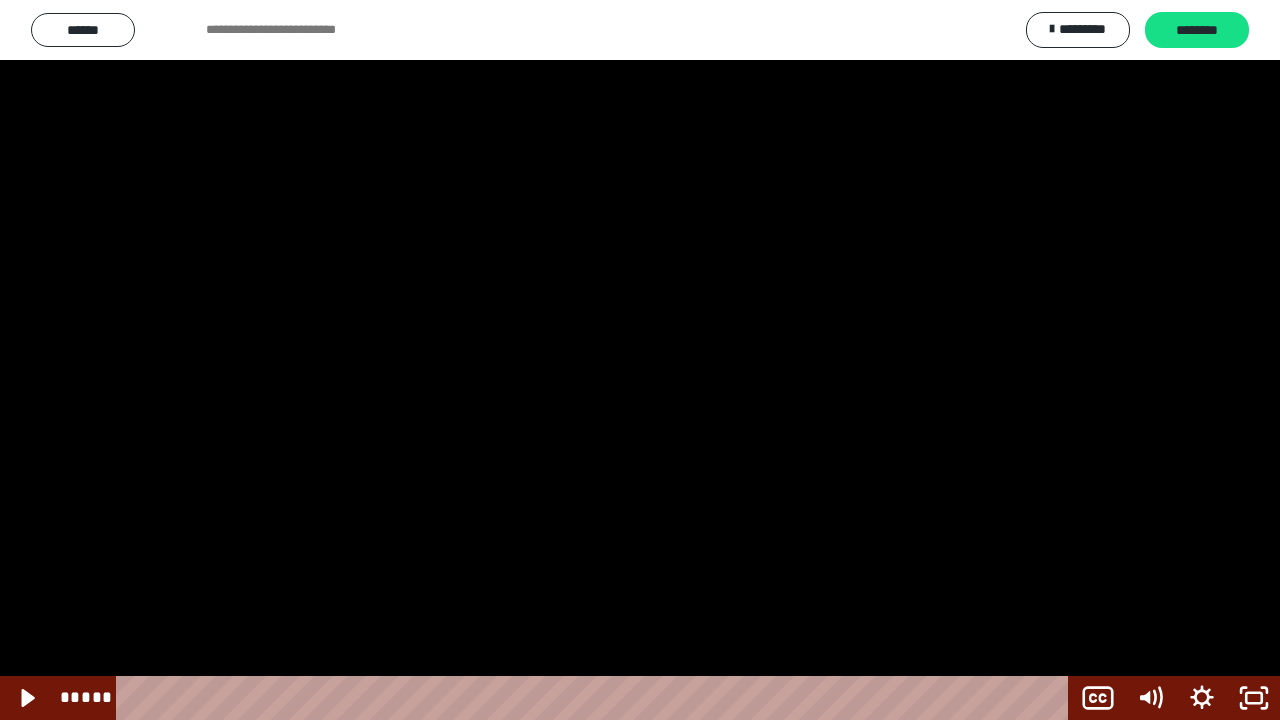 click at bounding box center (640, 360) 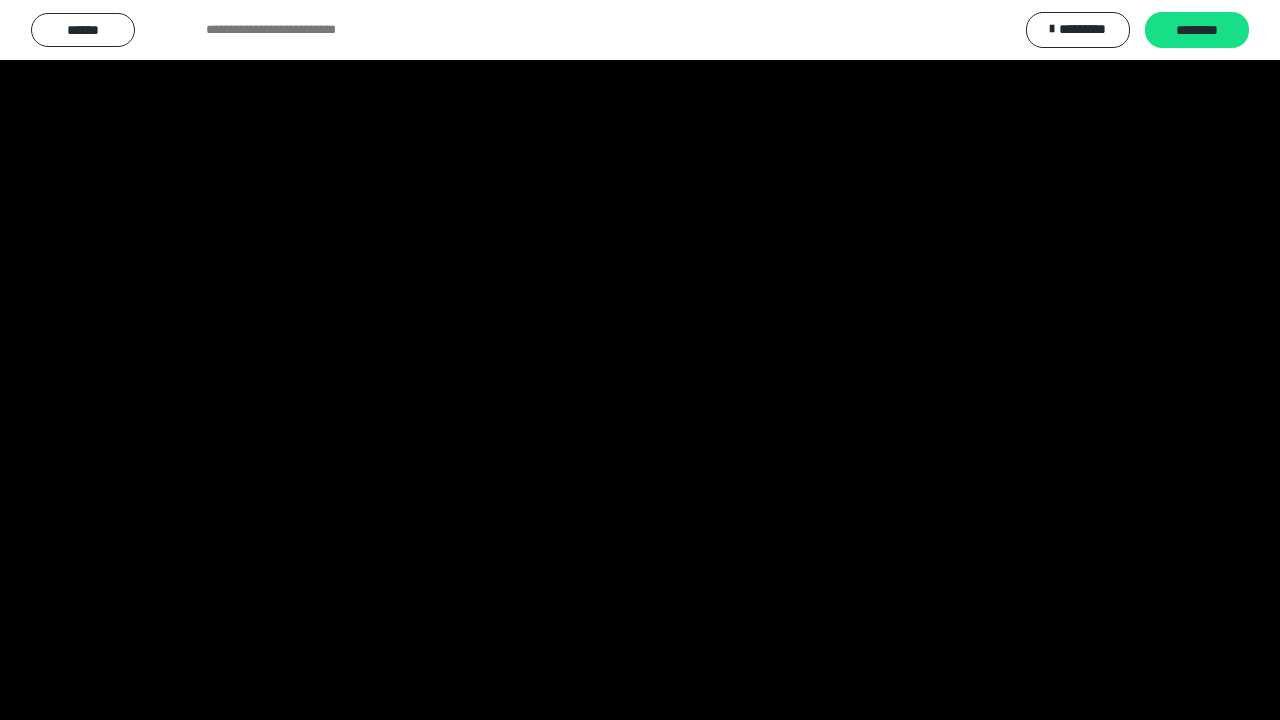 click at bounding box center [640, 360] 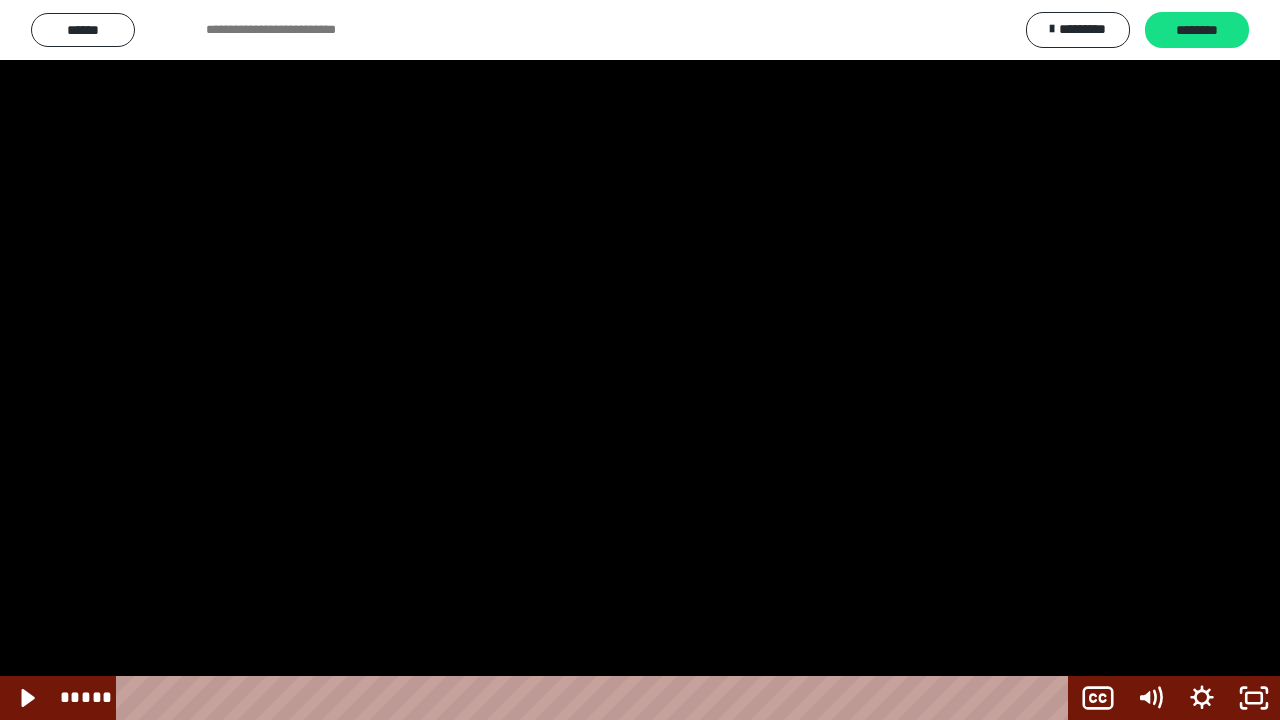 click at bounding box center [640, 360] 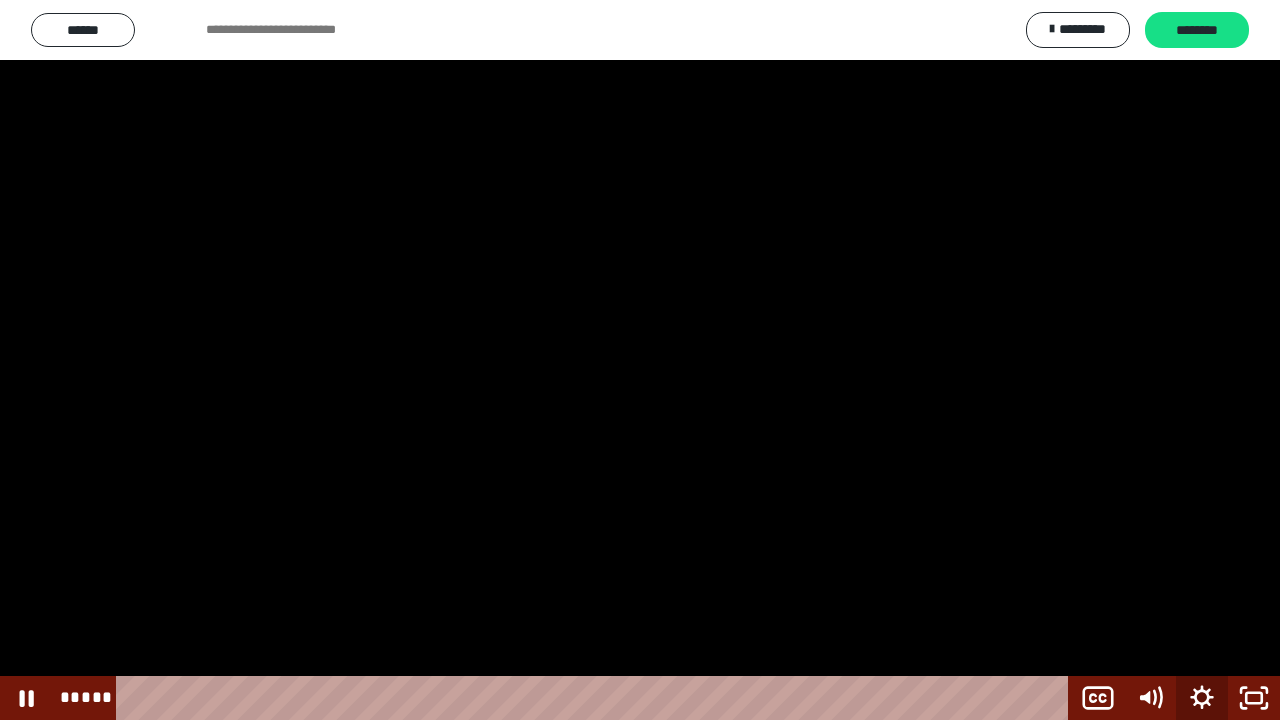 click 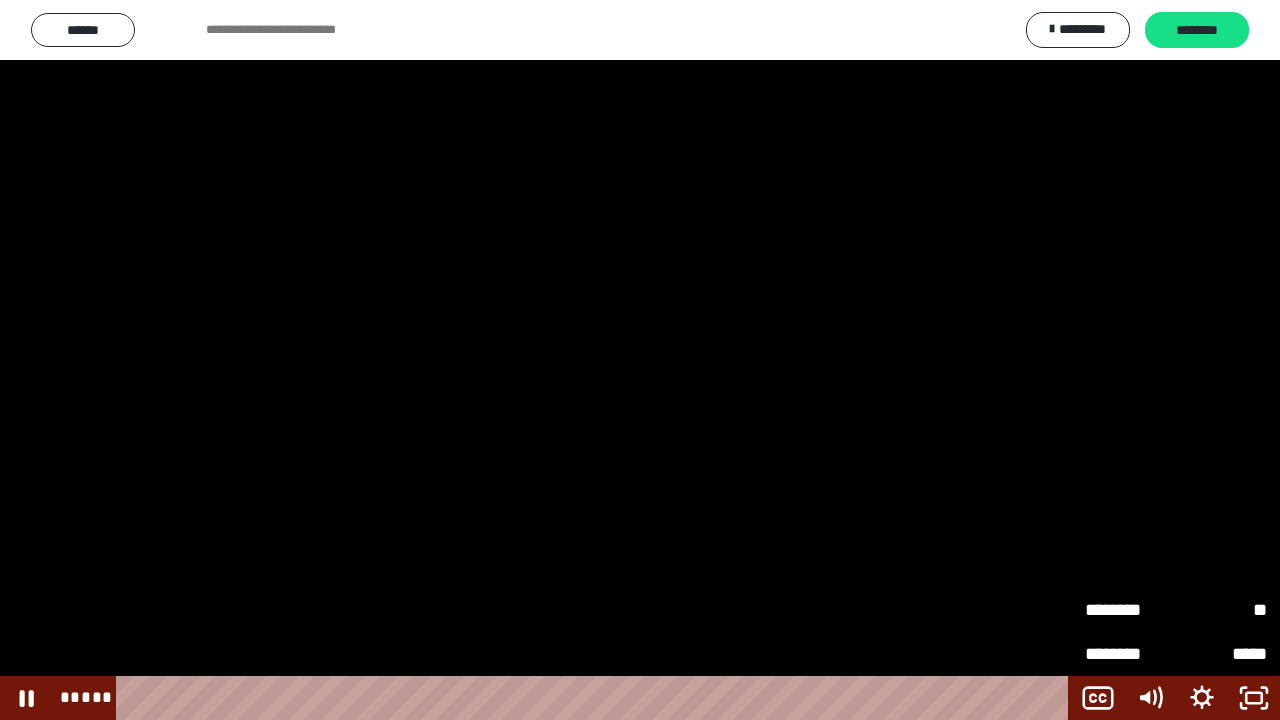 click on "**" at bounding box center (1221, 610) 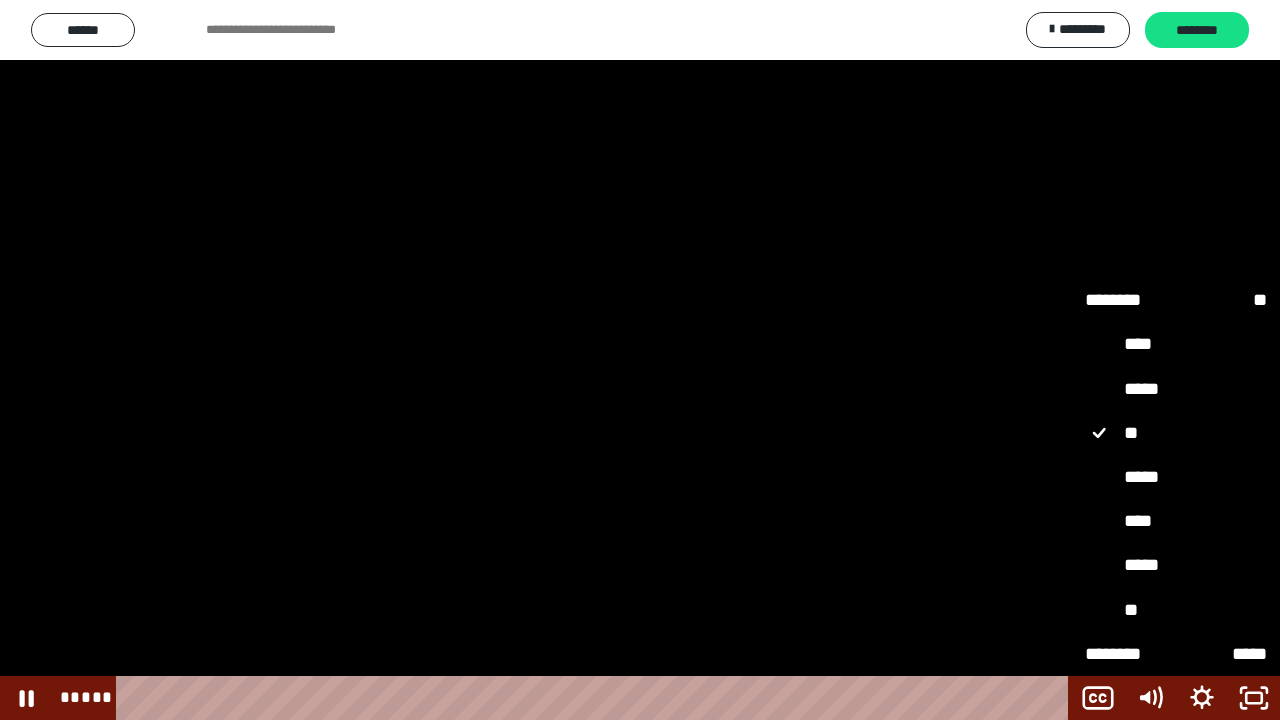 click on "*****" at bounding box center [1176, 477] 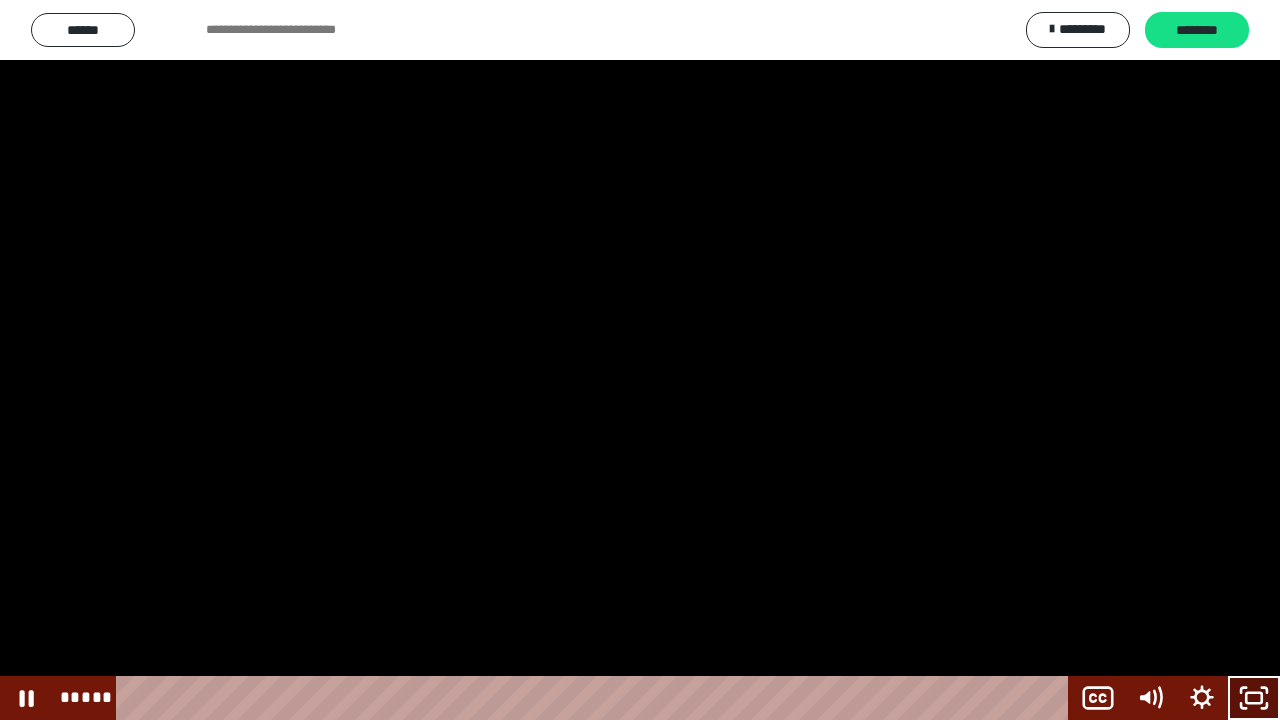 click 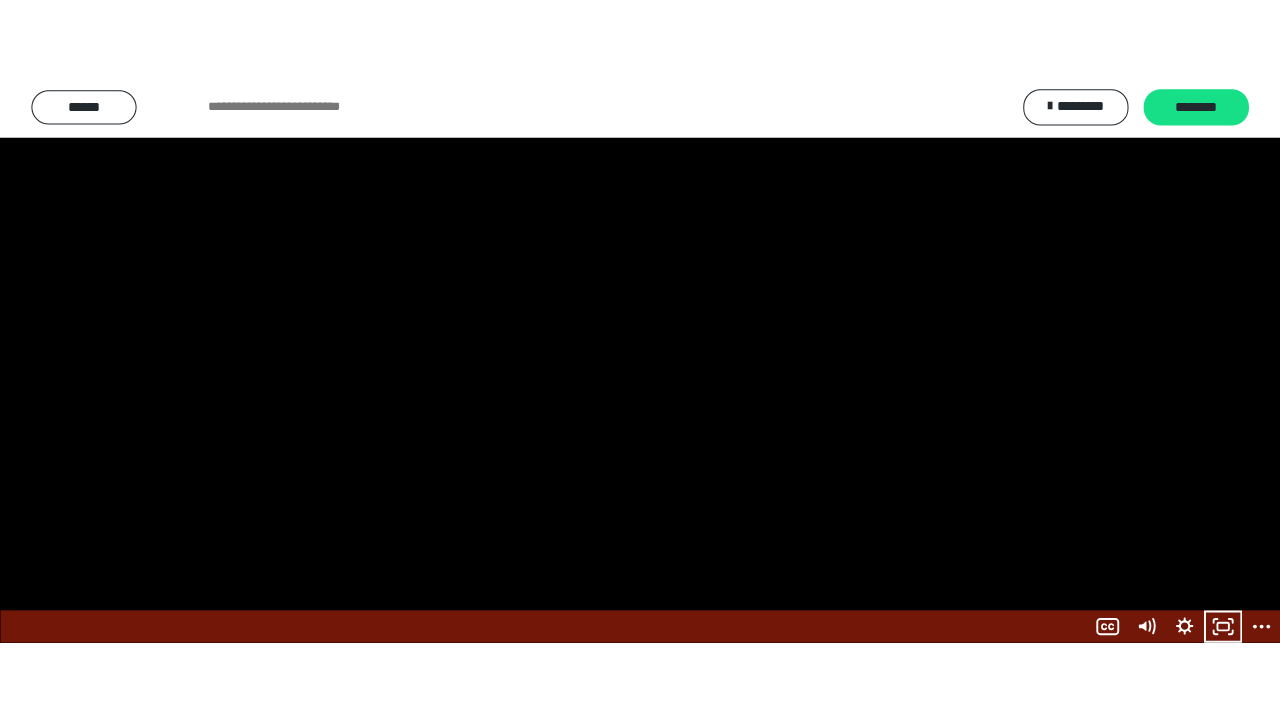 scroll, scrollTop: 2270, scrollLeft: 0, axis: vertical 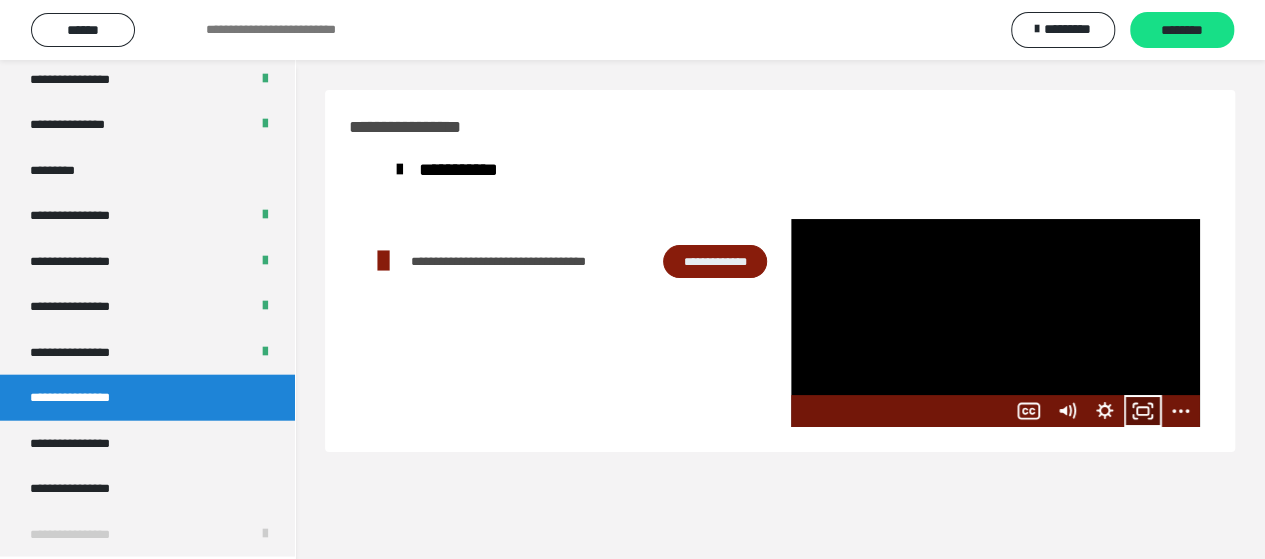 click 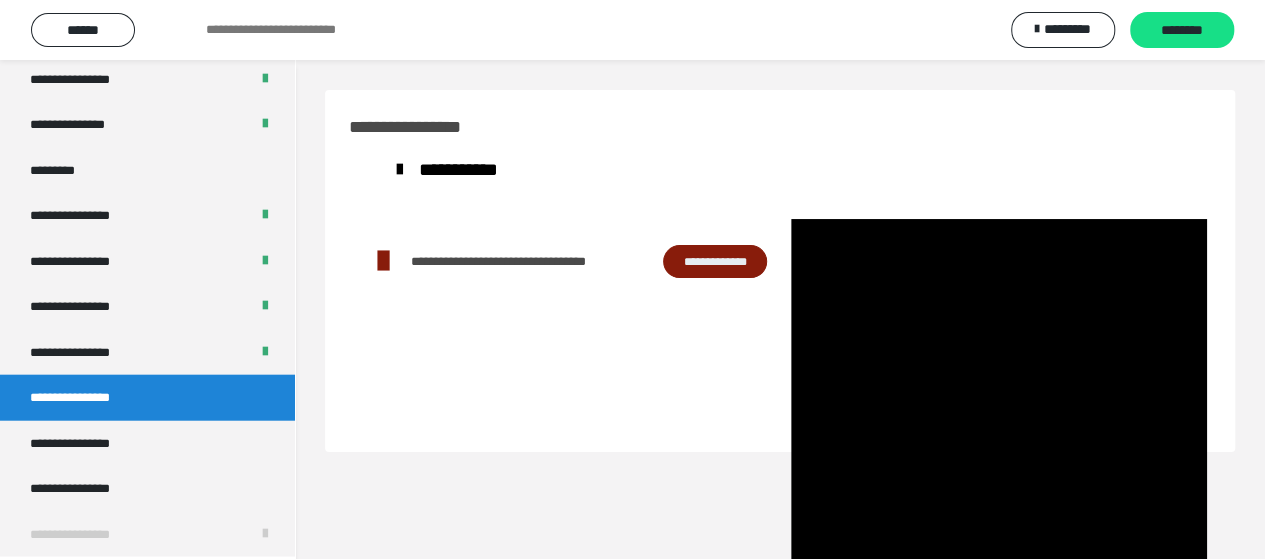 scroll, scrollTop: 2109, scrollLeft: 0, axis: vertical 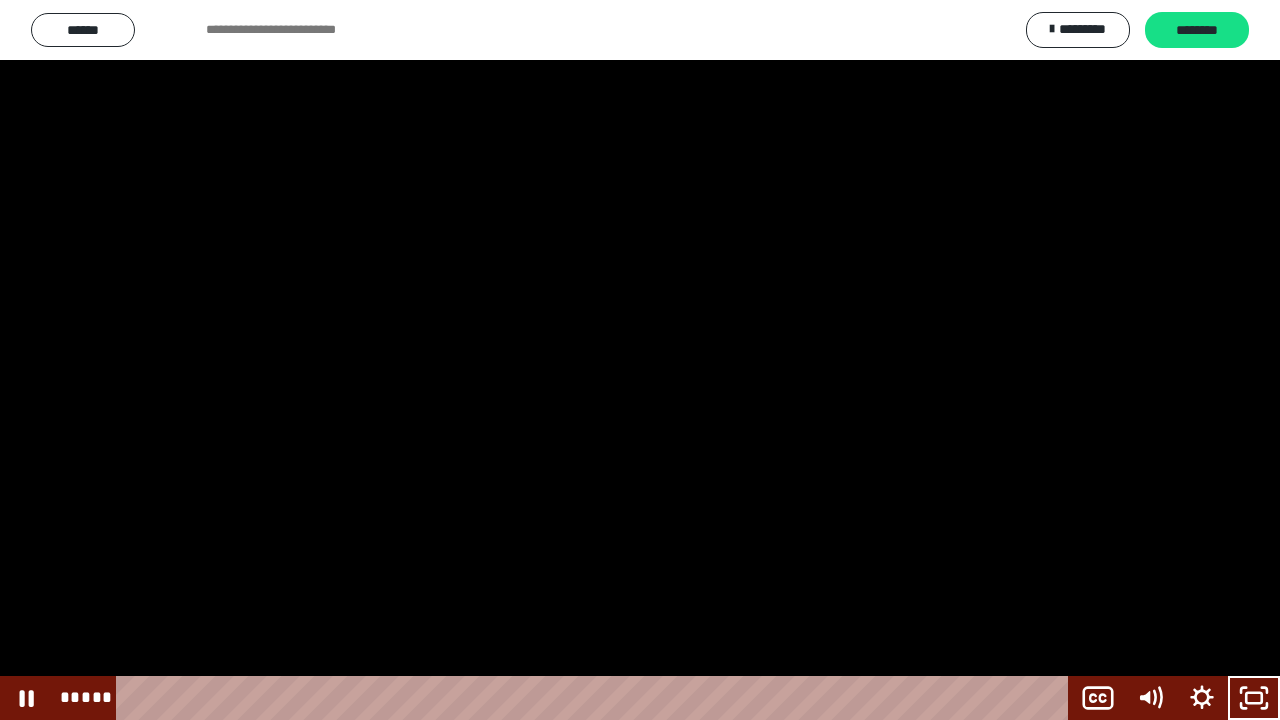 click at bounding box center (640, 360) 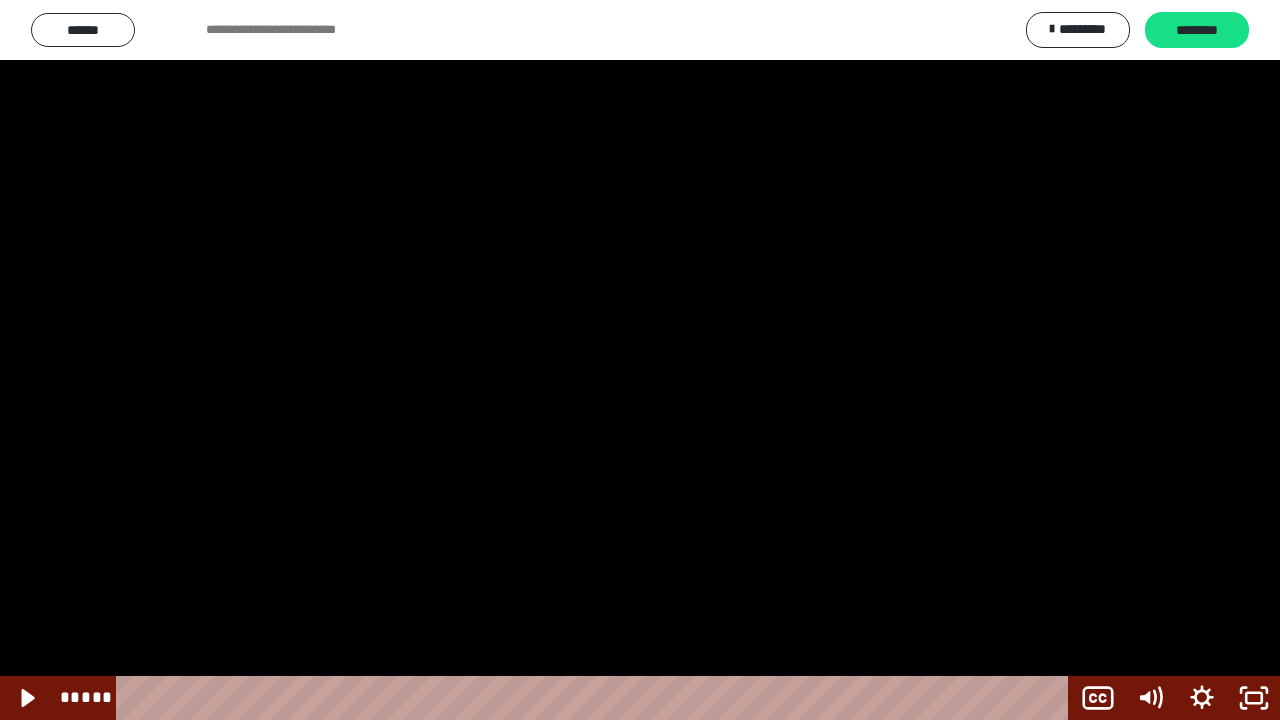 click at bounding box center (640, 360) 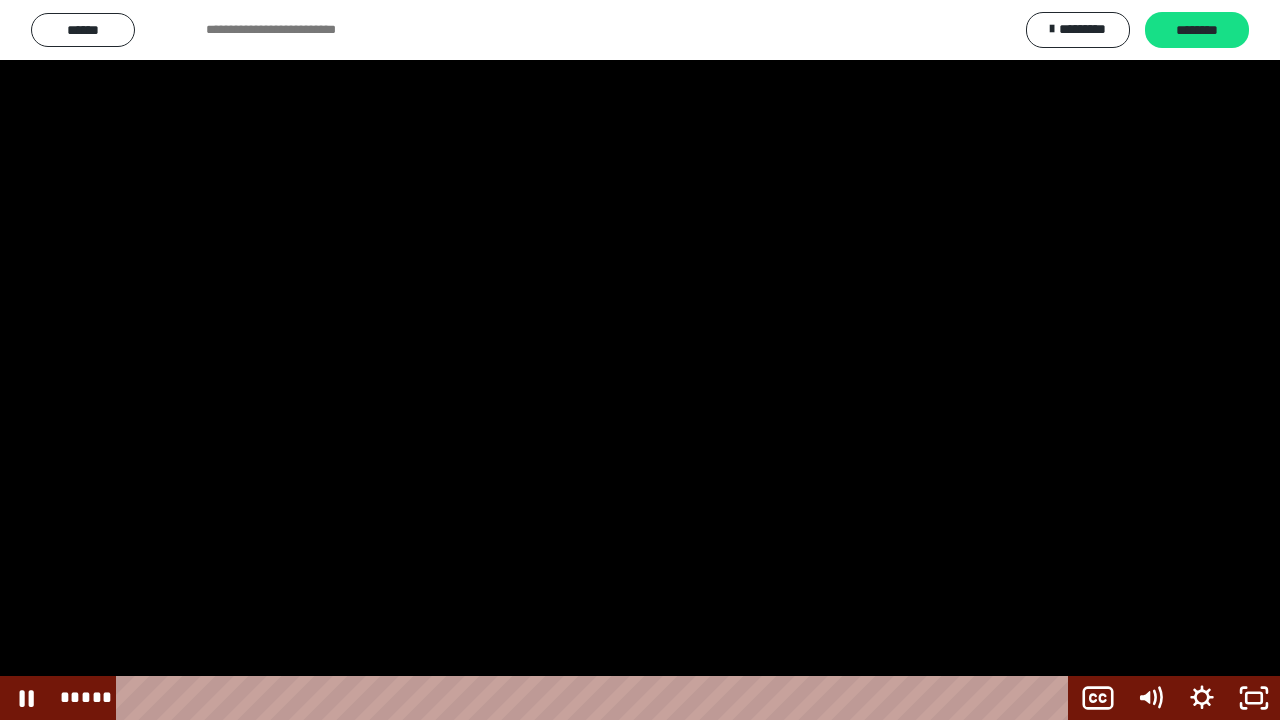 click at bounding box center (640, 360) 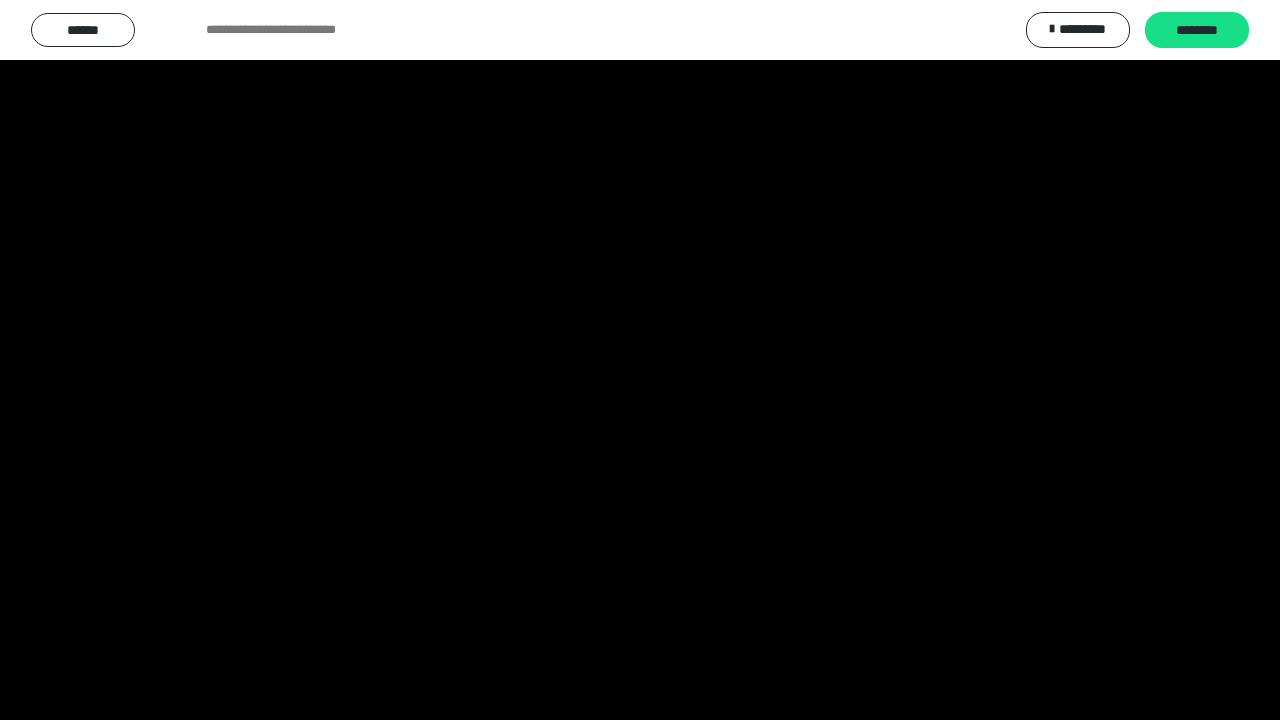 click at bounding box center (640, 360) 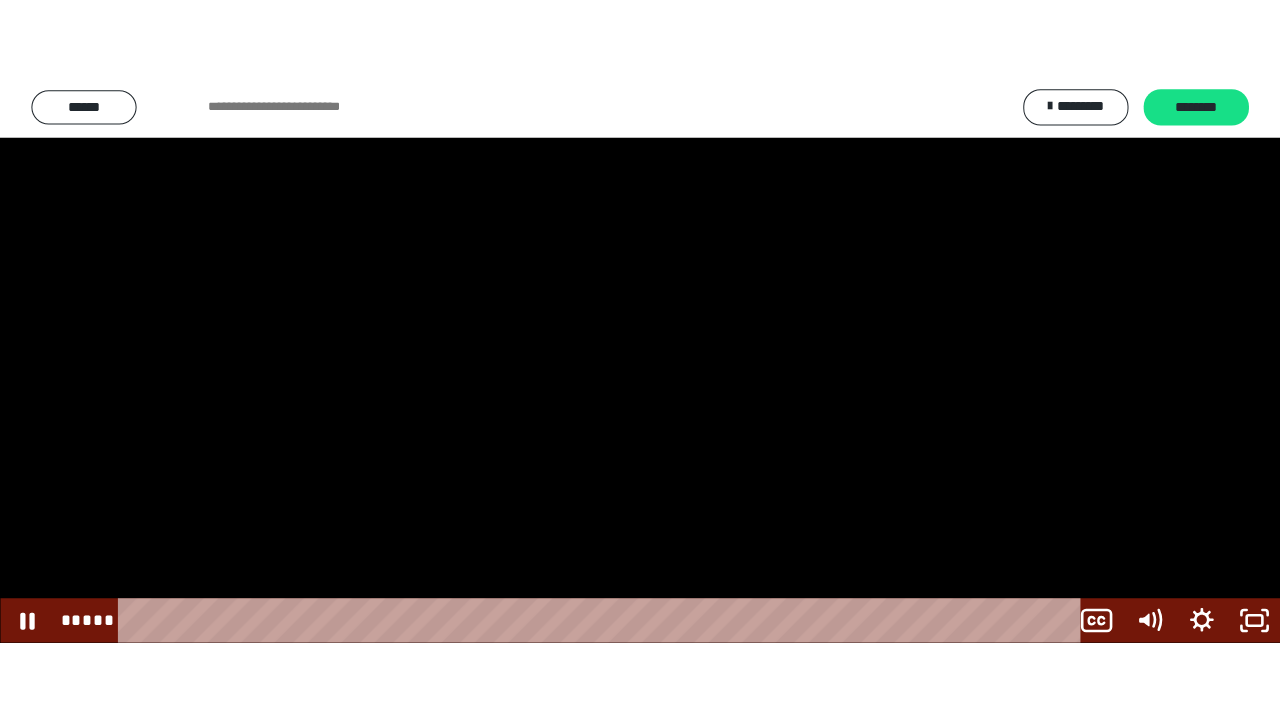 scroll, scrollTop: 2270, scrollLeft: 0, axis: vertical 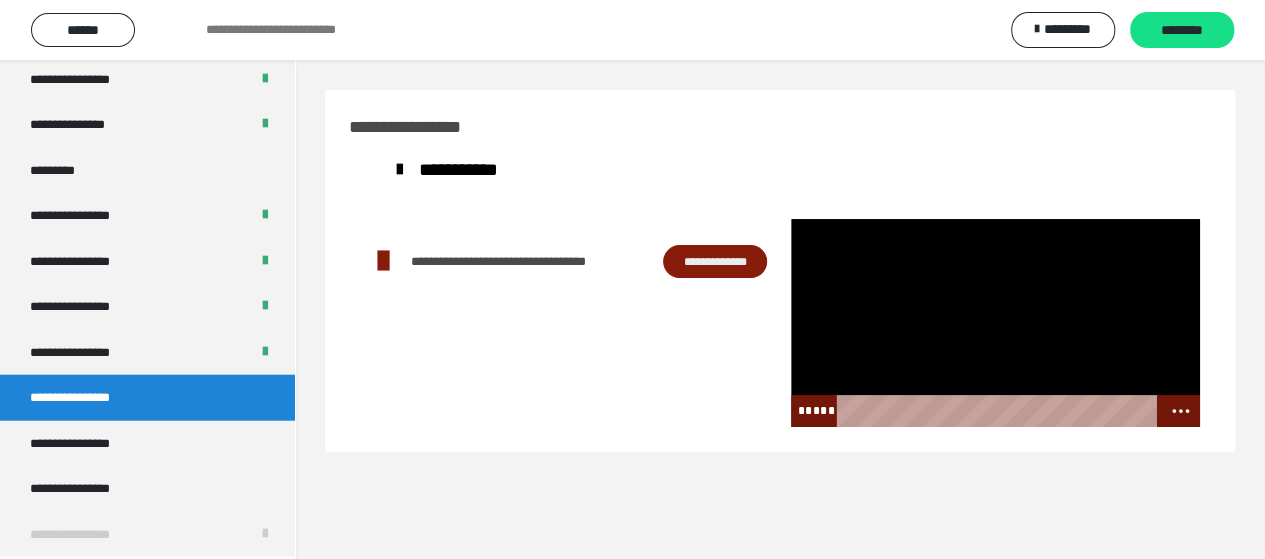 click at bounding box center (995, 323) 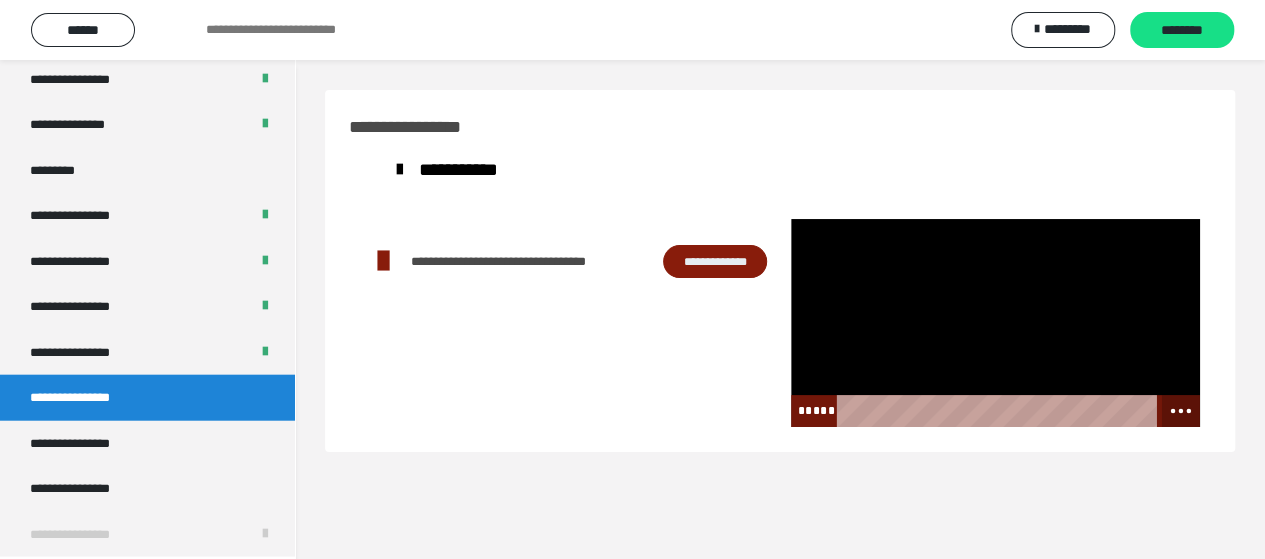 click 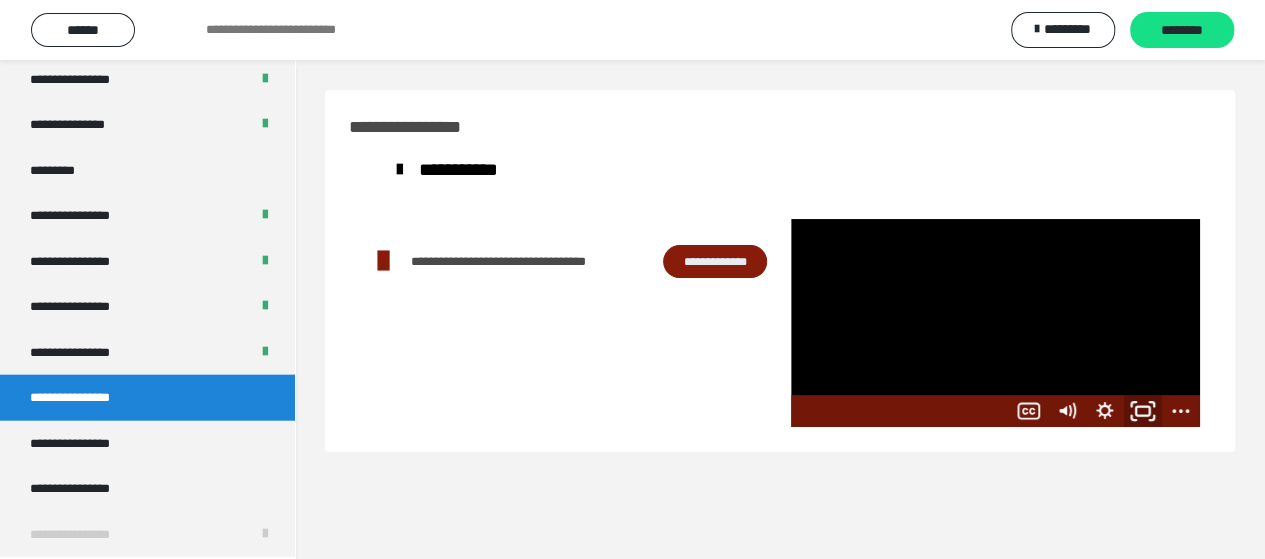 drag, startPoint x: 1143, startPoint y: 405, endPoint x: 1138, endPoint y: 526, distance: 121.103264 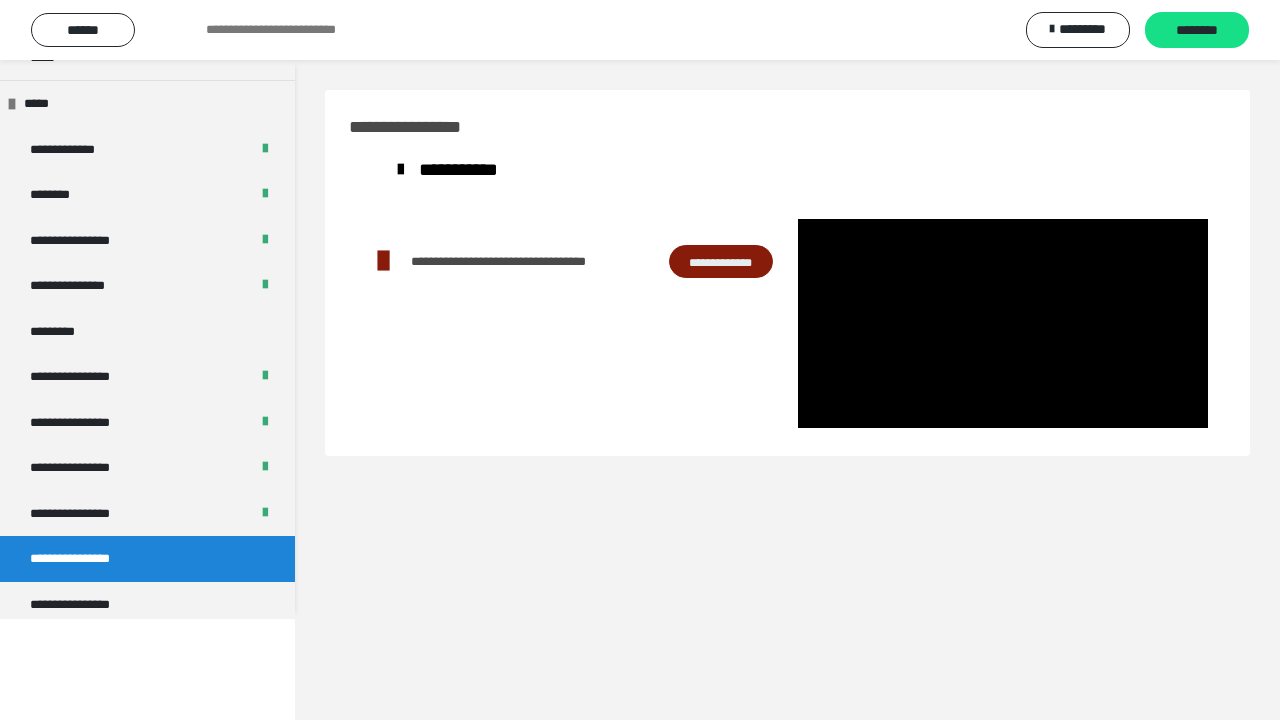 scroll, scrollTop: 2270, scrollLeft: 0, axis: vertical 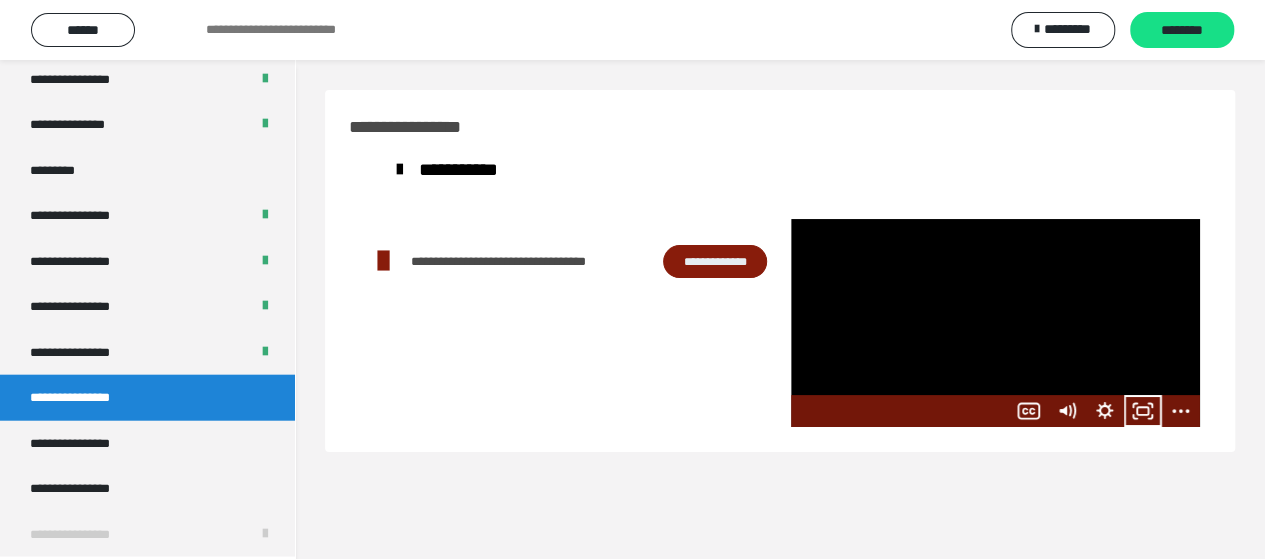 click at bounding box center (995, 323) 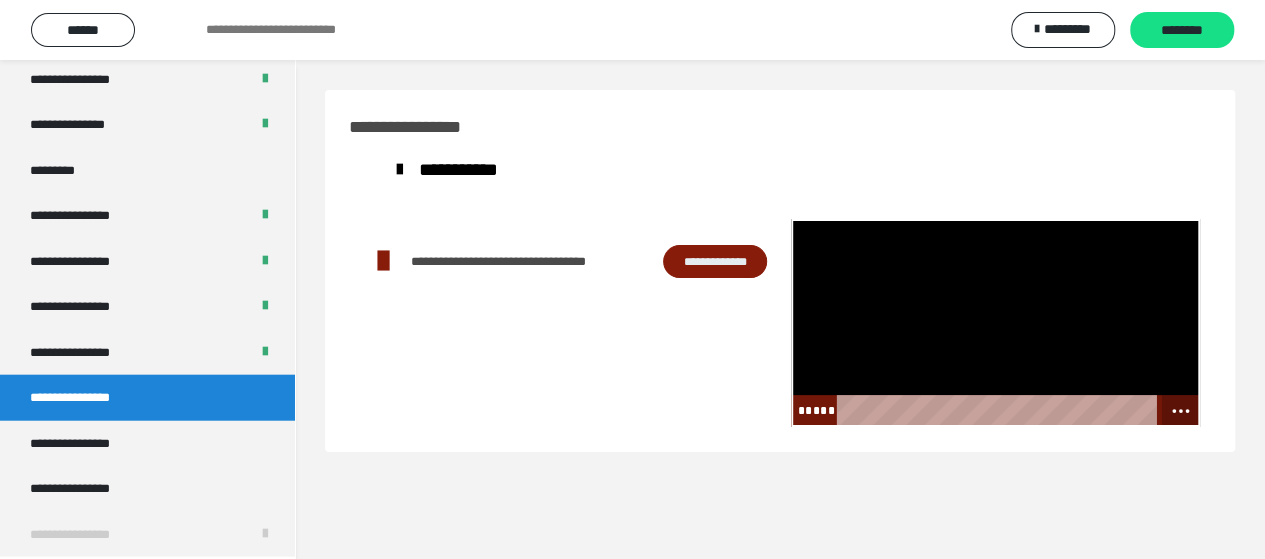 click 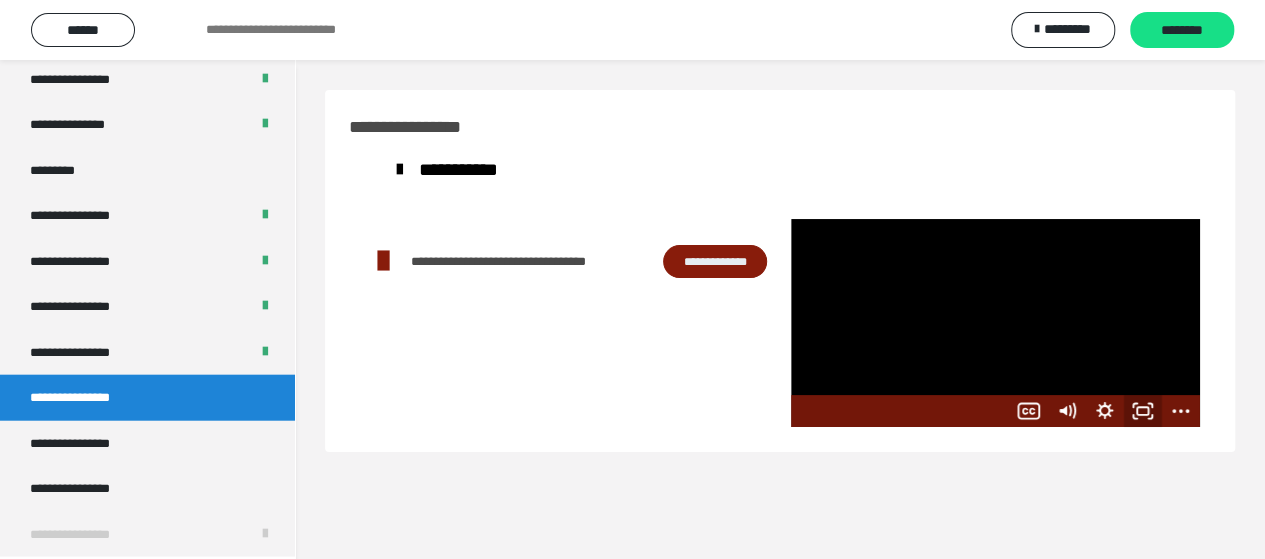 click 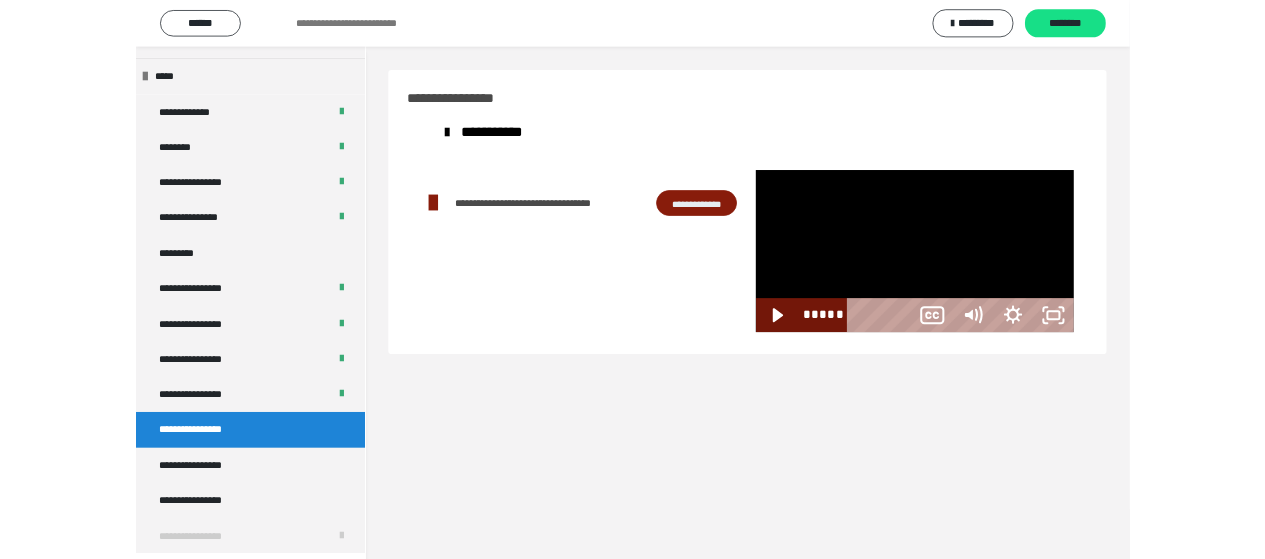 scroll, scrollTop: 2109, scrollLeft: 0, axis: vertical 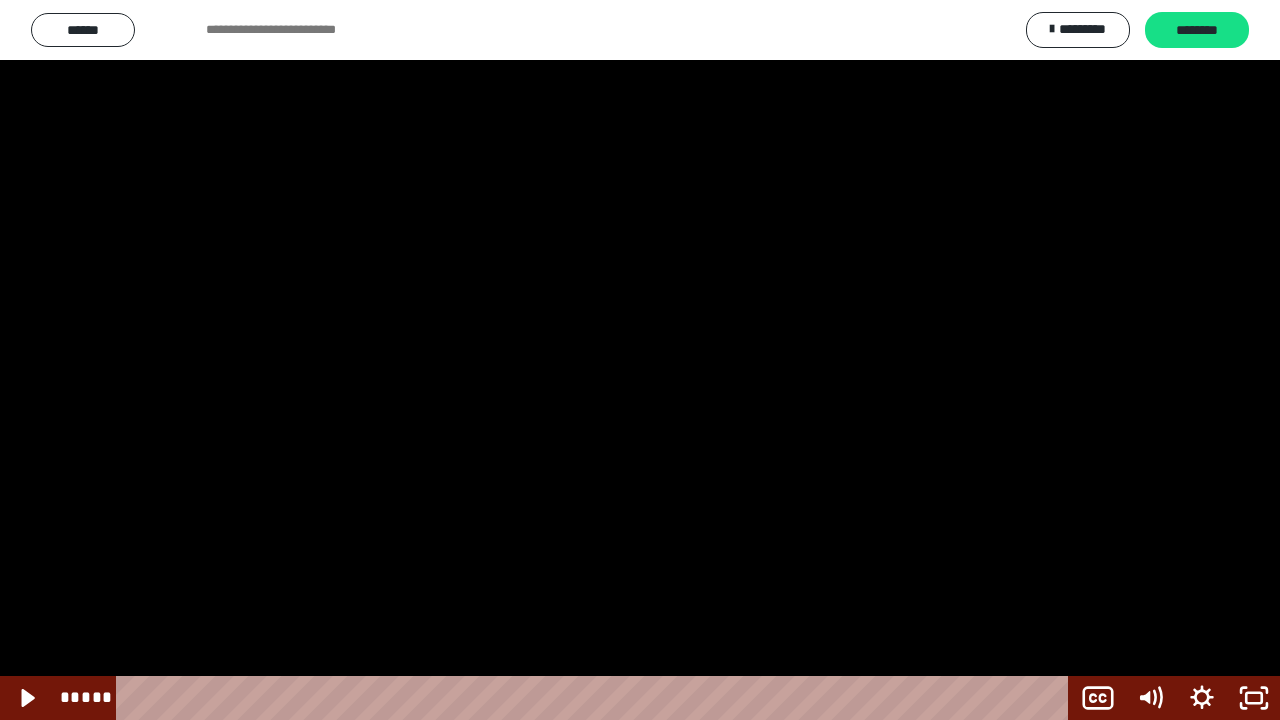 click at bounding box center (640, 360) 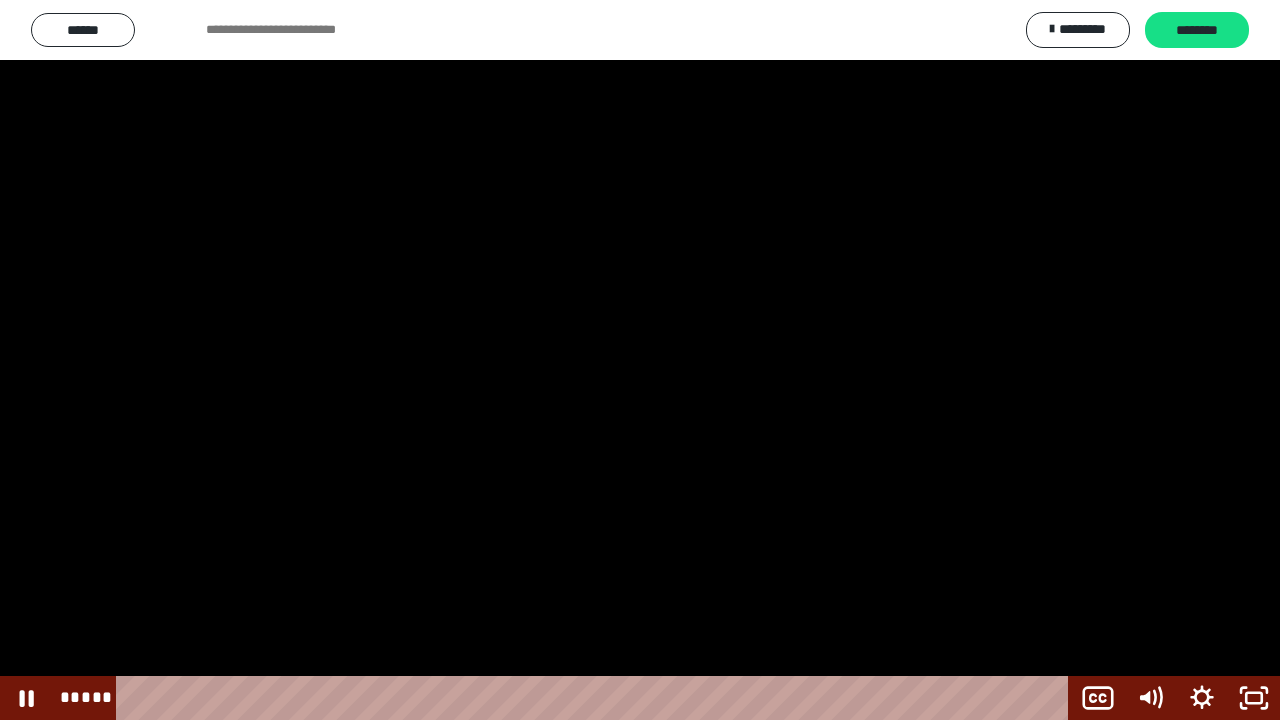 click at bounding box center [640, 360] 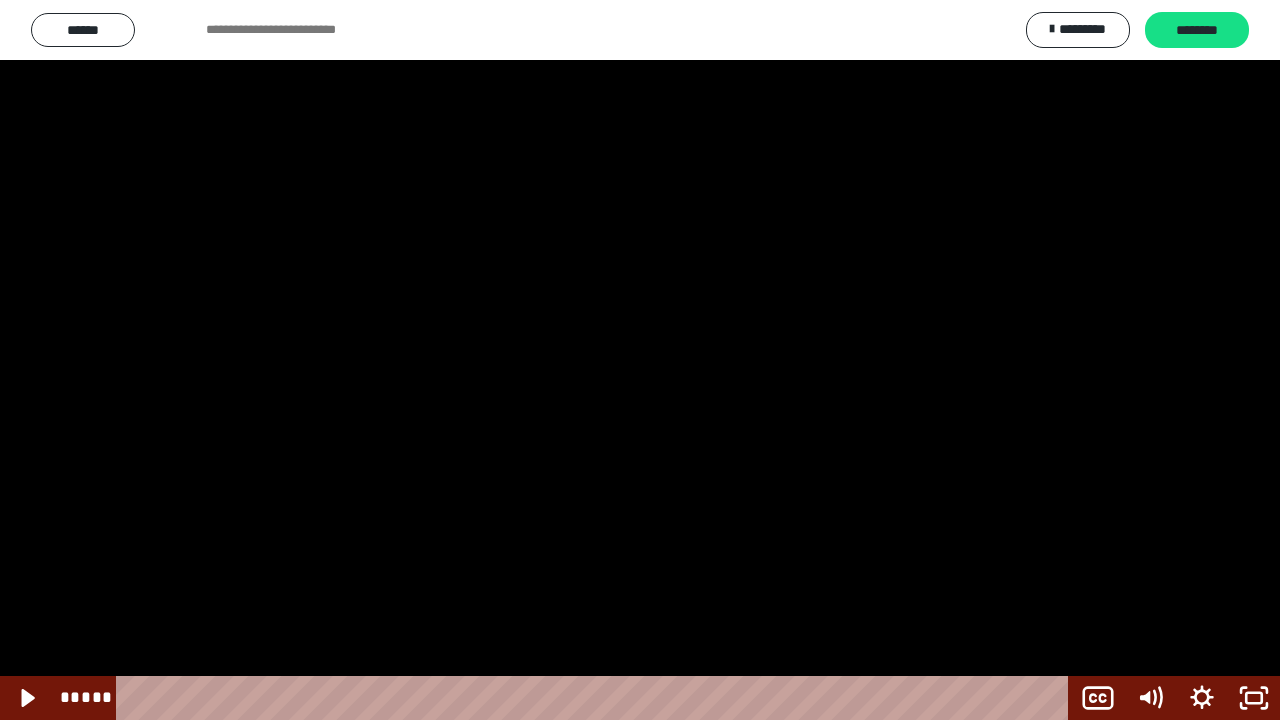 click at bounding box center (640, 360) 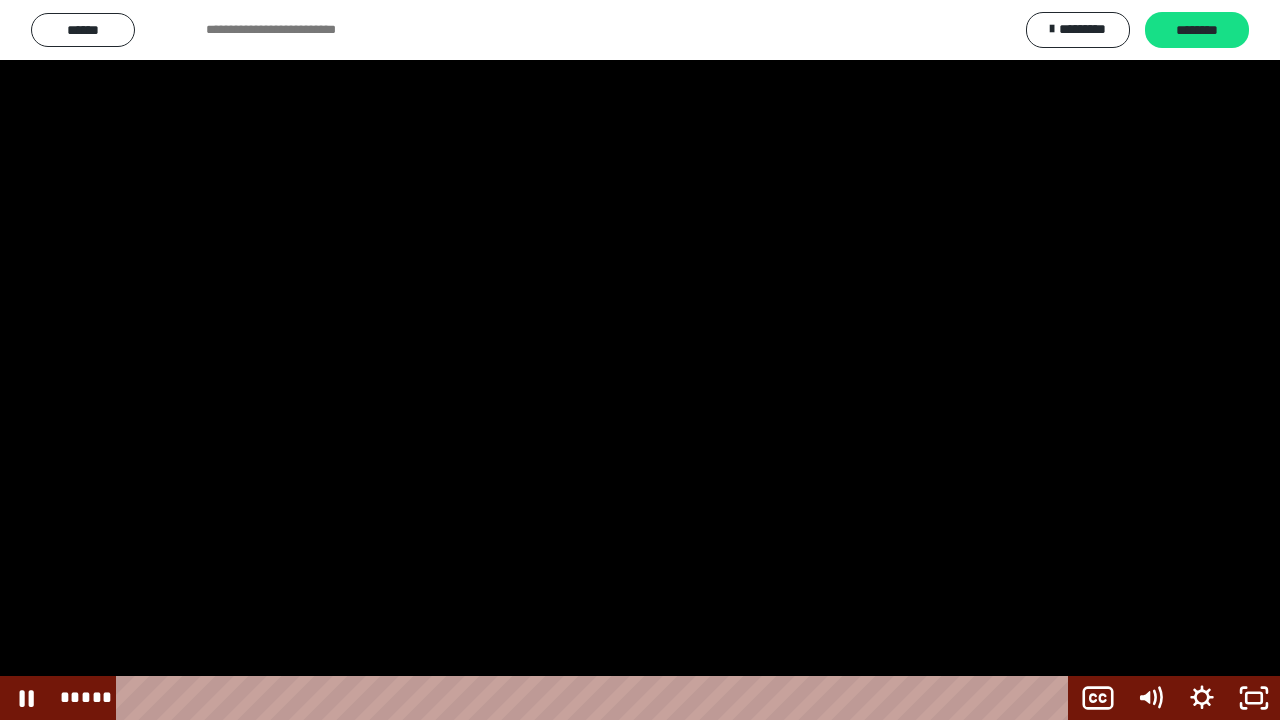 click at bounding box center (640, 360) 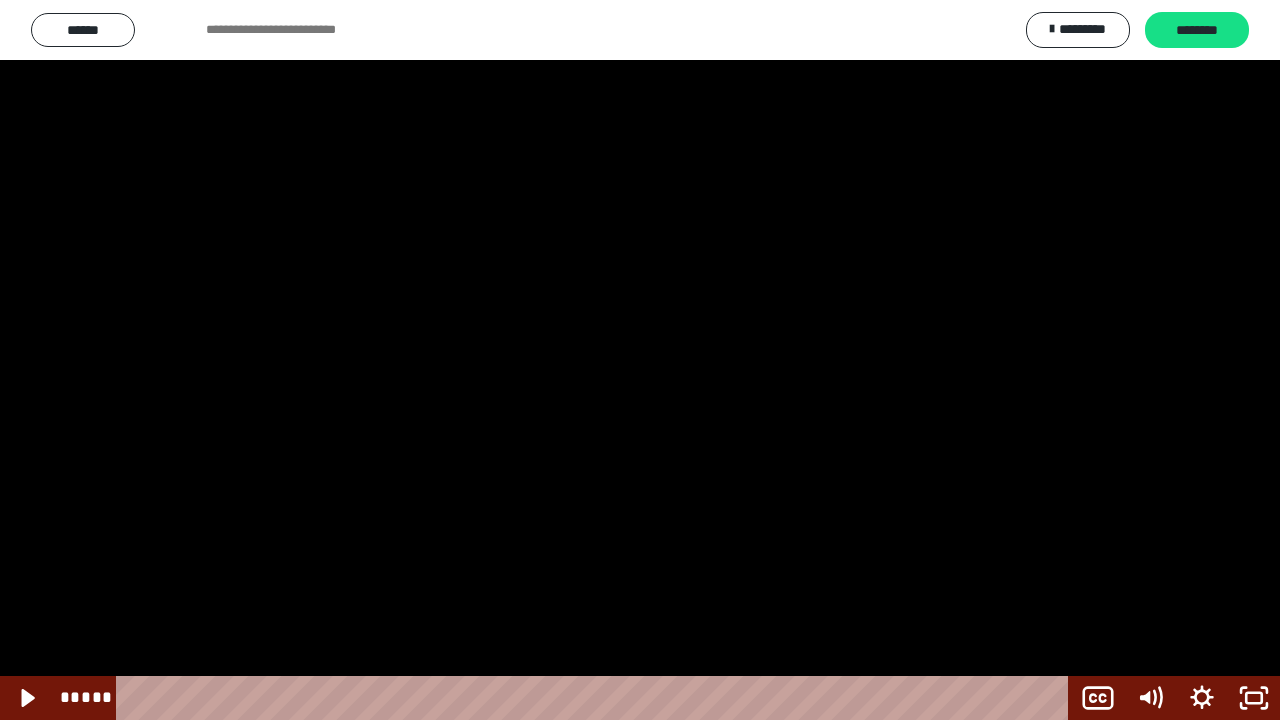 click at bounding box center (640, 360) 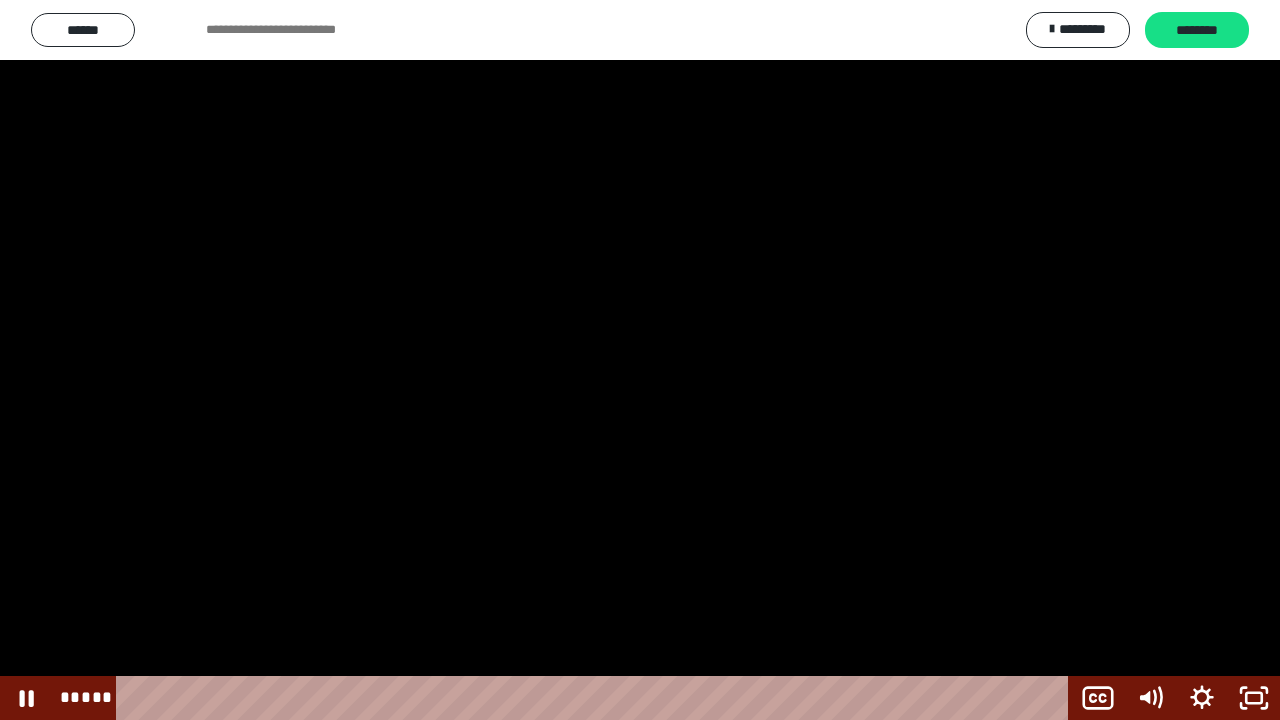 click at bounding box center (640, 360) 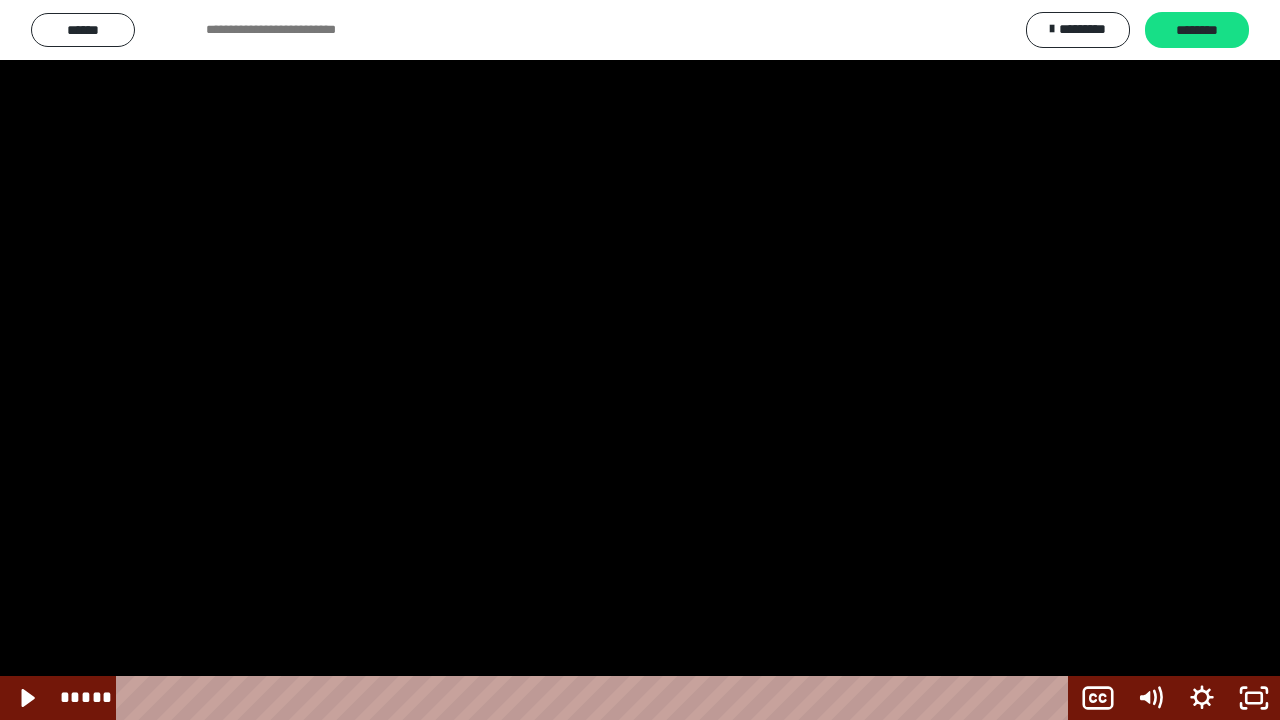 click at bounding box center [640, 360] 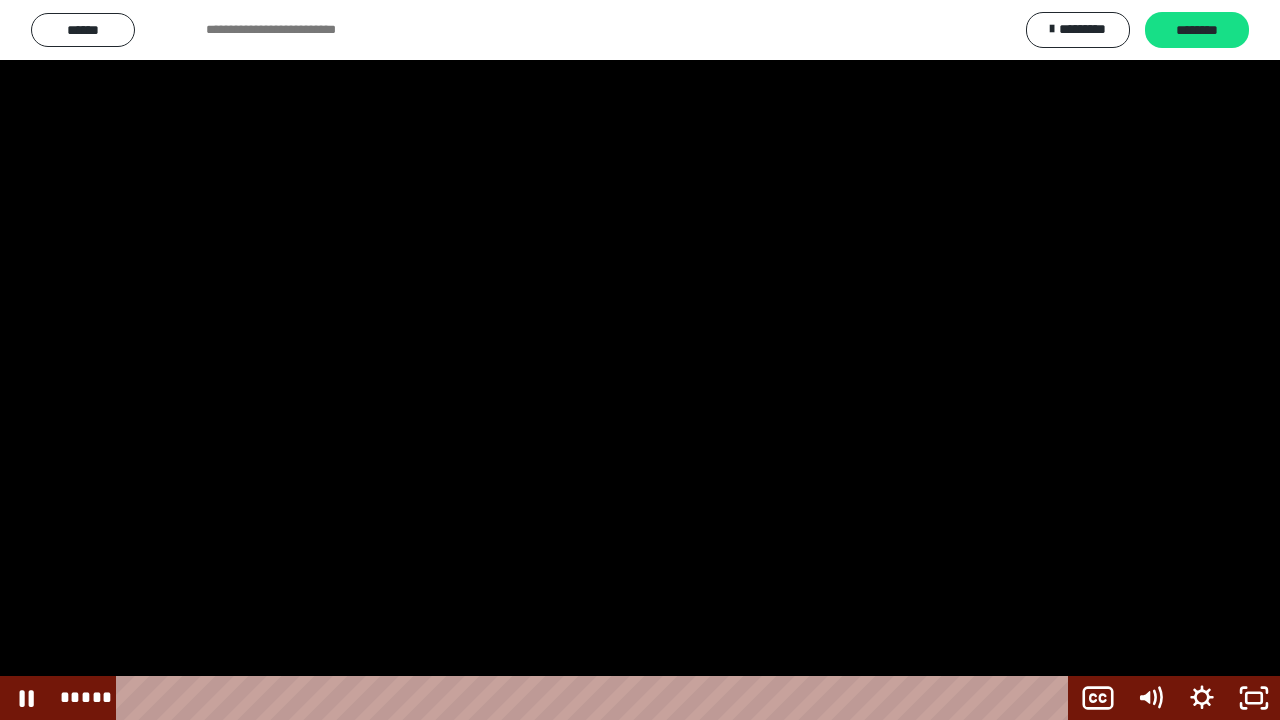 click at bounding box center (640, 360) 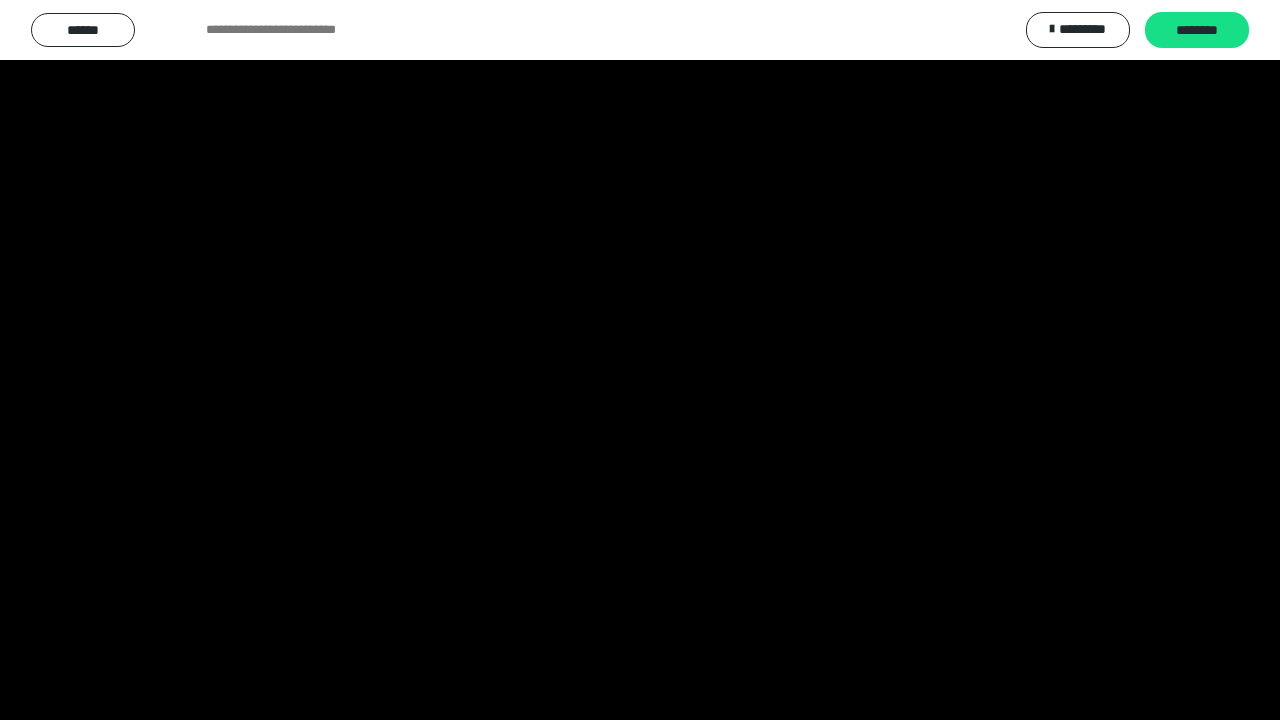 click at bounding box center [640, 360] 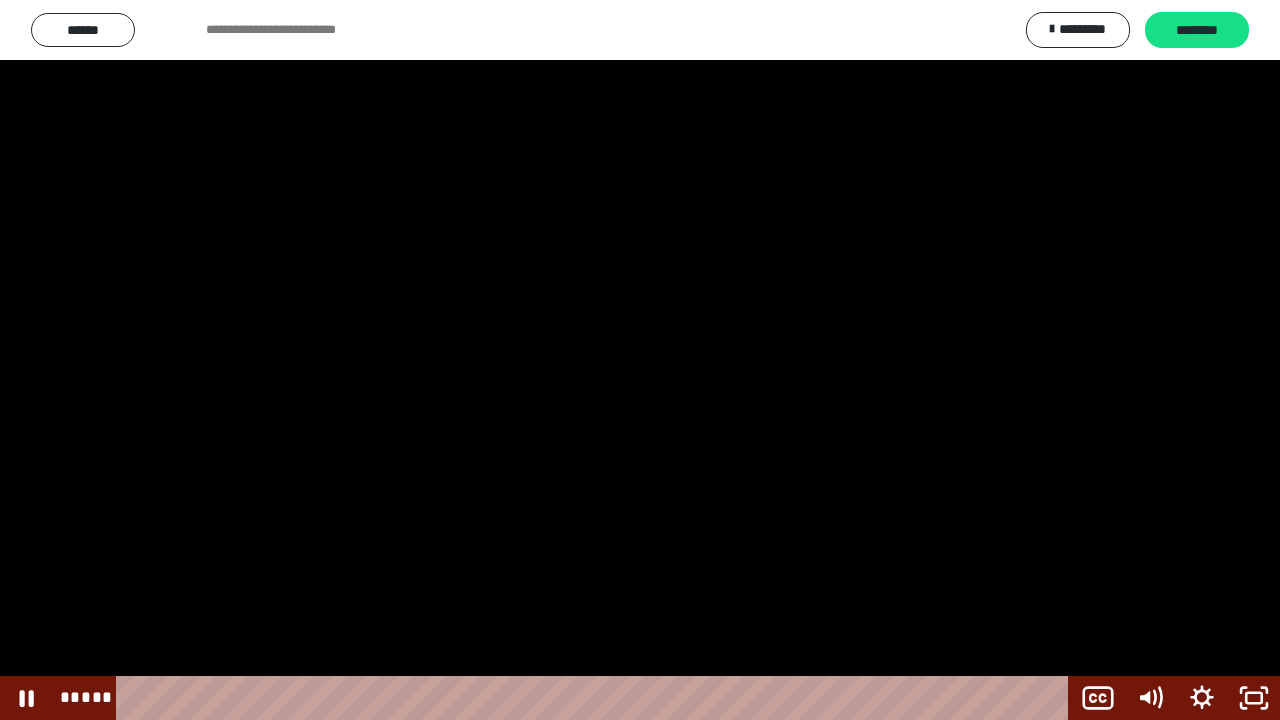 click at bounding box center (640, 360) 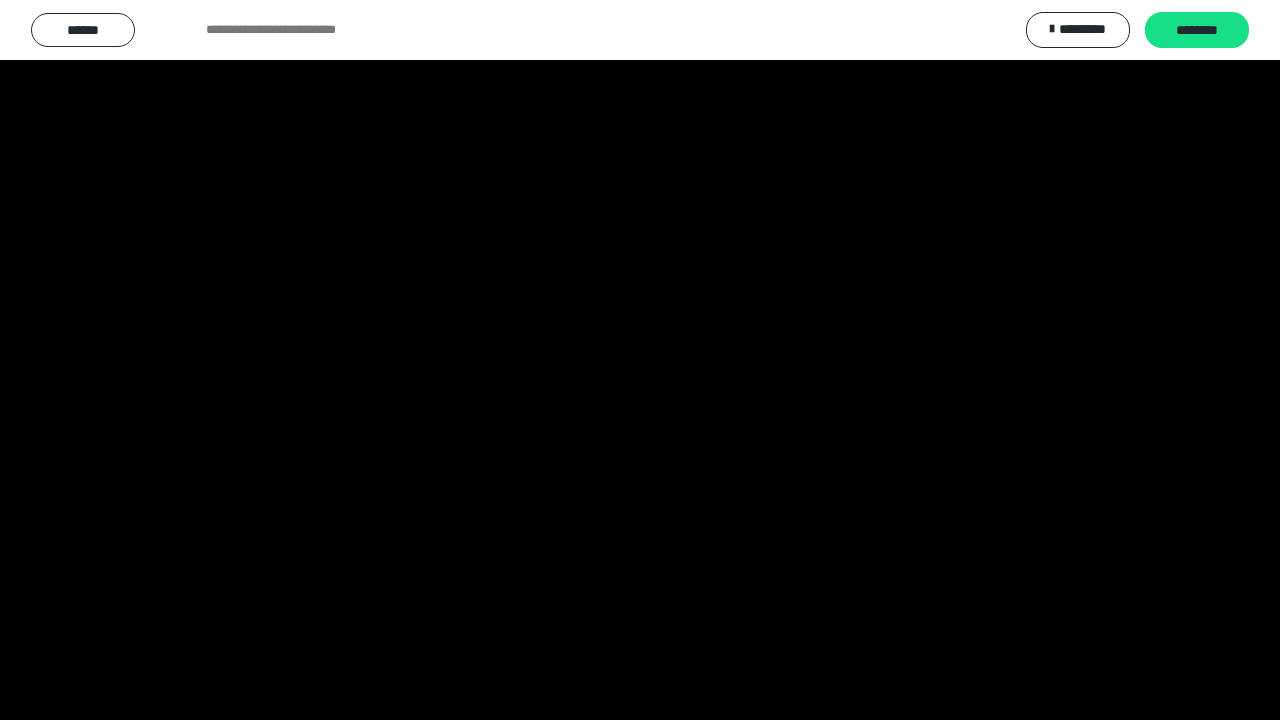 click at bounding box center (640, 360) 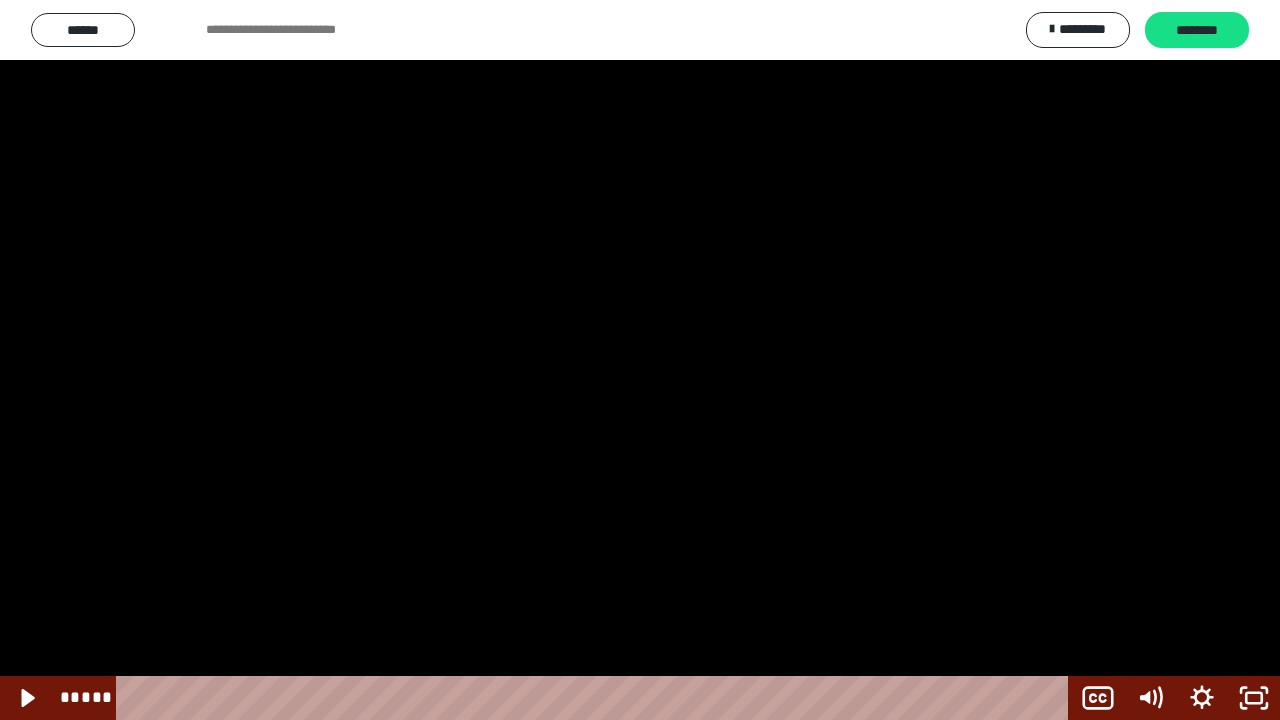 click at bounding box center (640, 360) 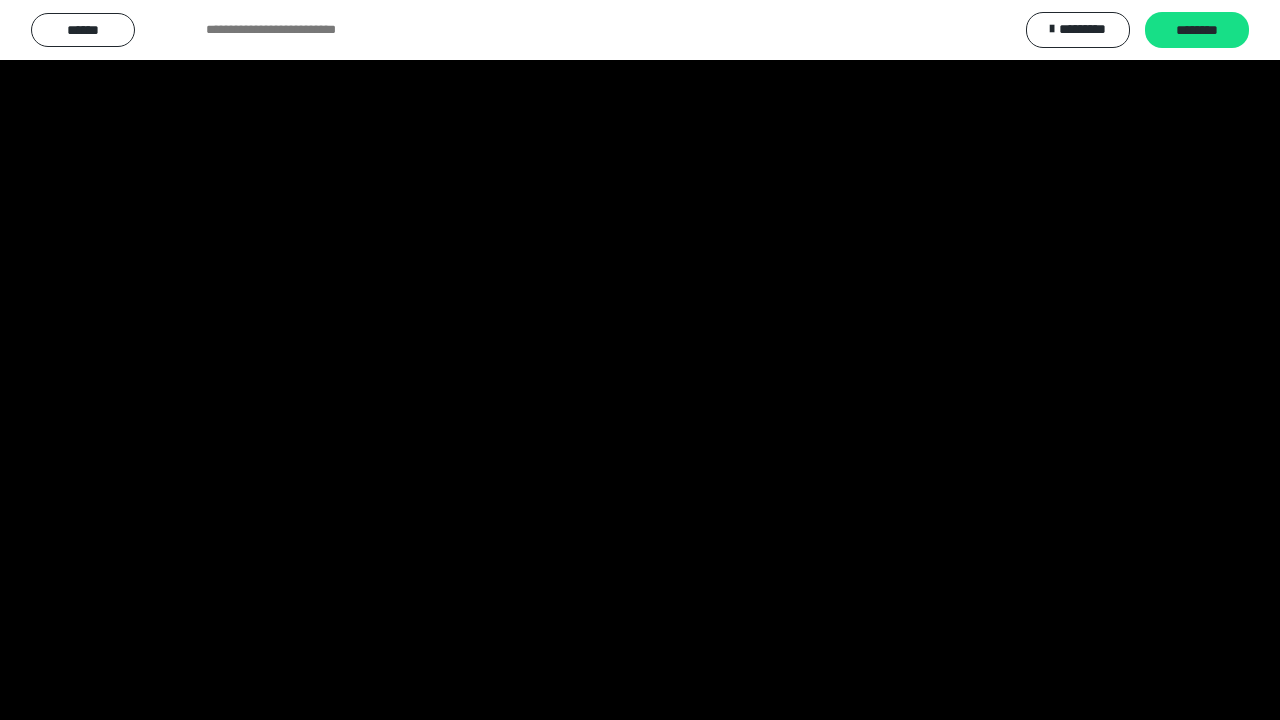 click at bounding box center [640, 360] 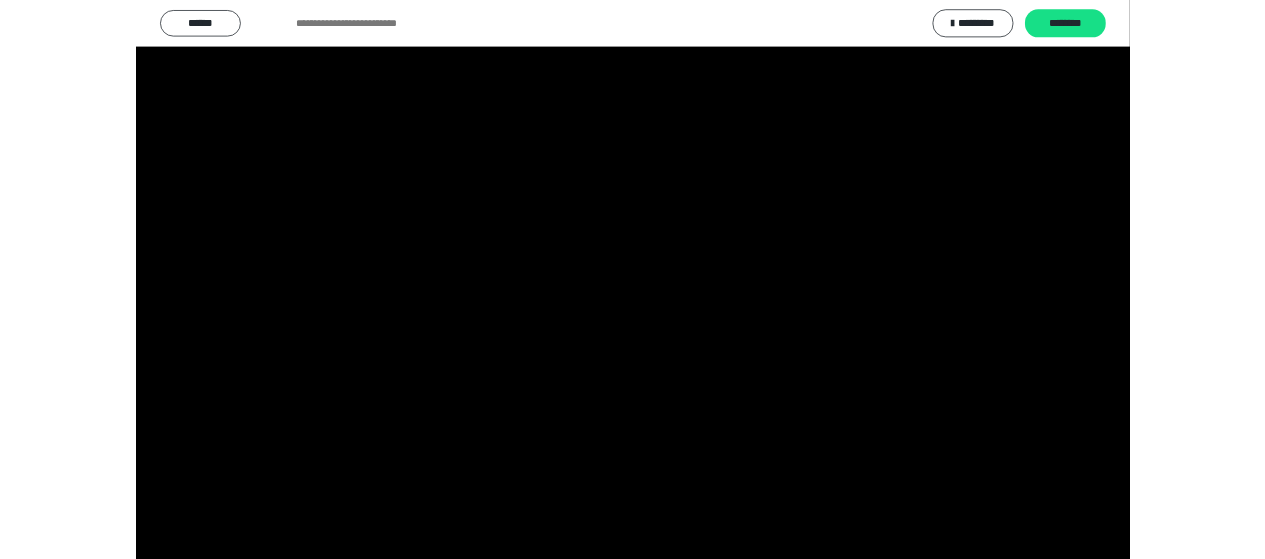 scroll, scrollTop: 2270, scrollLeft: 0, axis: vertical 